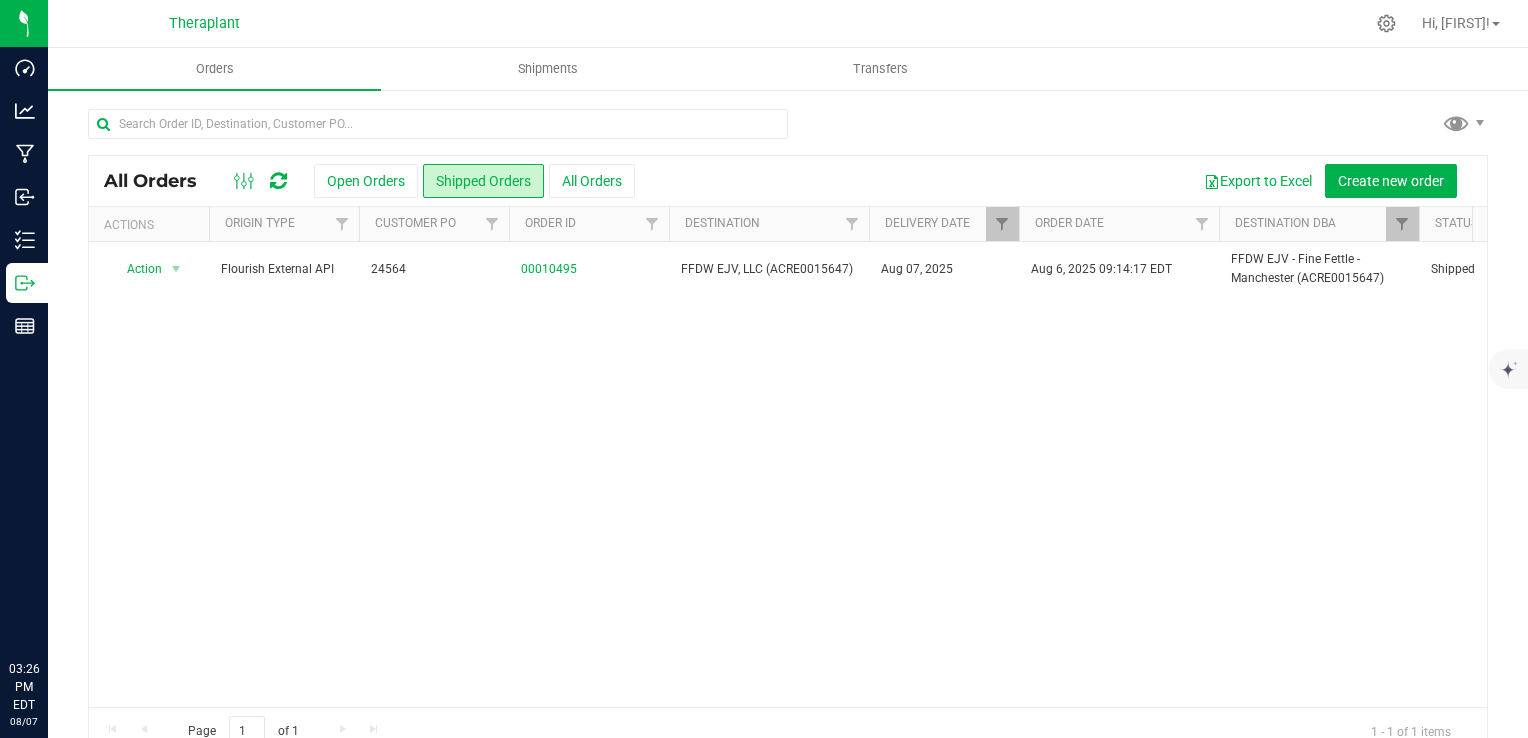 scroll, scrollTop: 0, scrollLeft: 0, axis: both 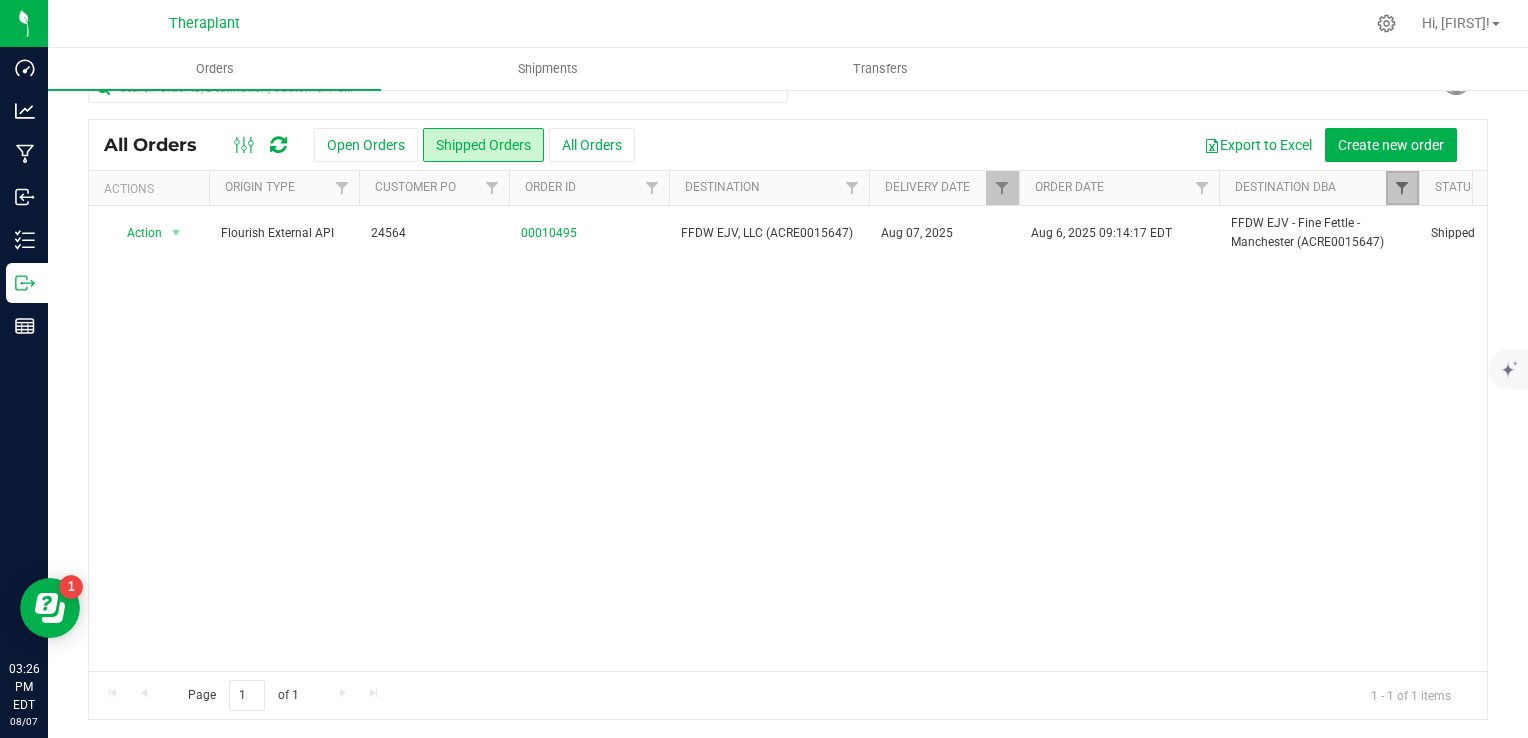 click at bounding box center [1402, 188] 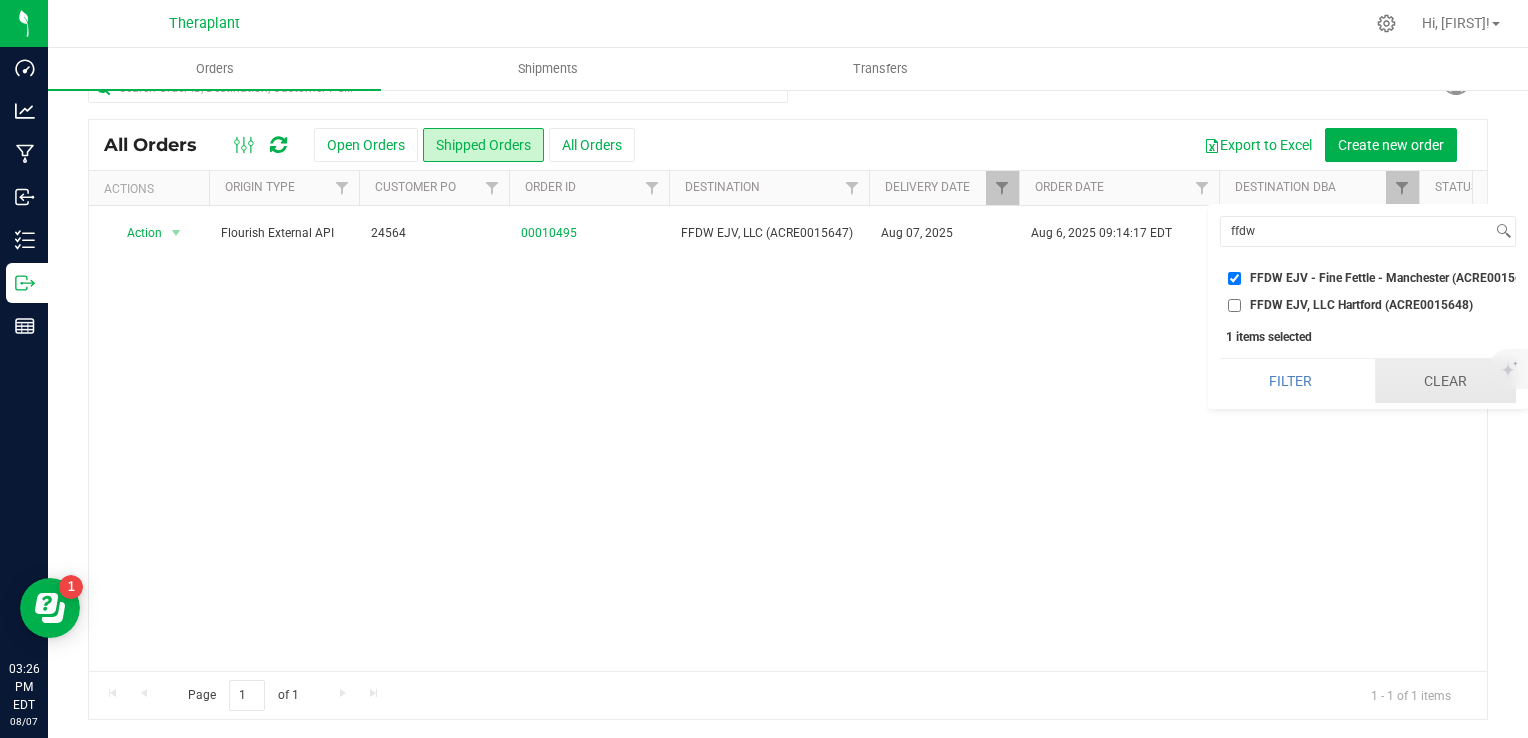 click on "Clear" at bounding box center (1445, 381) 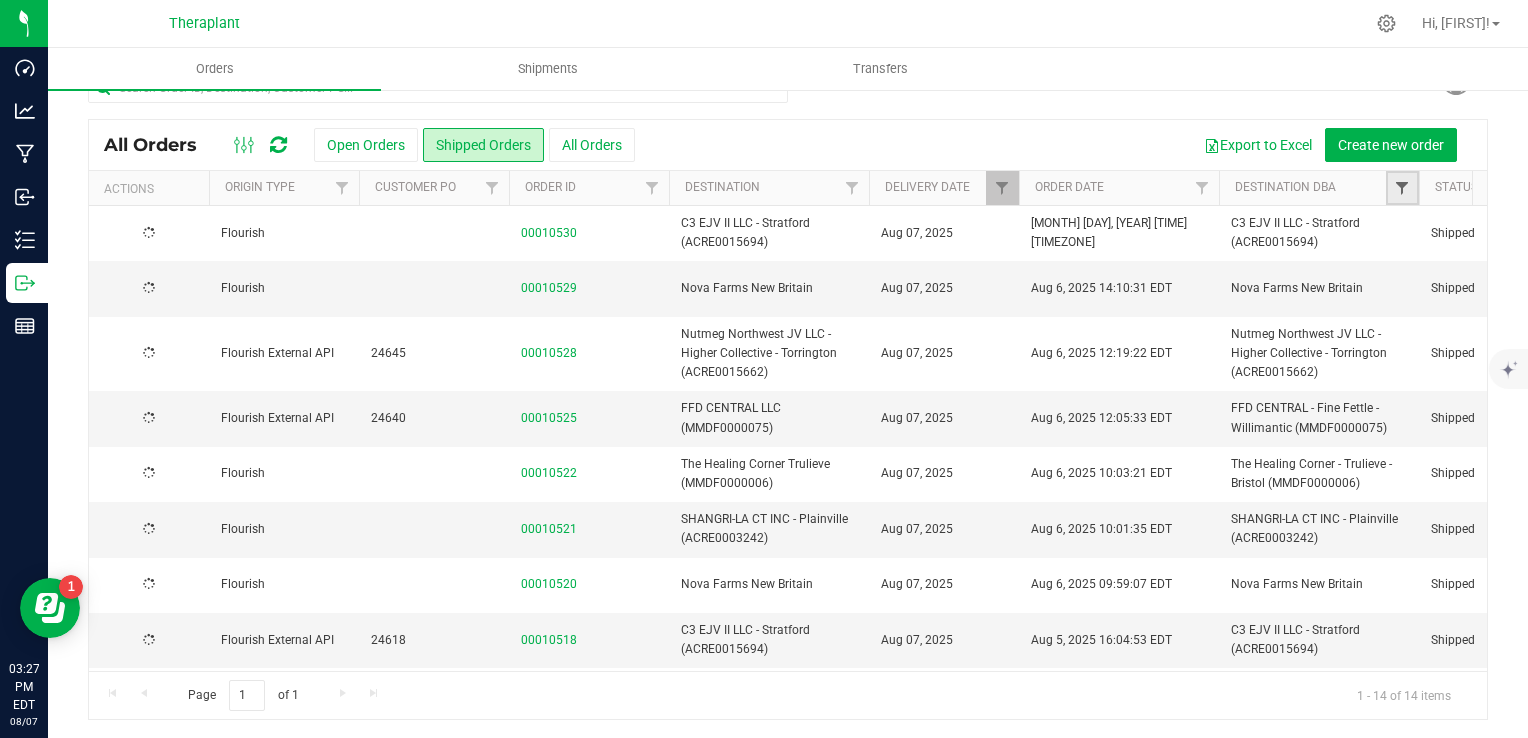 click at bounding box center [1402, 188] 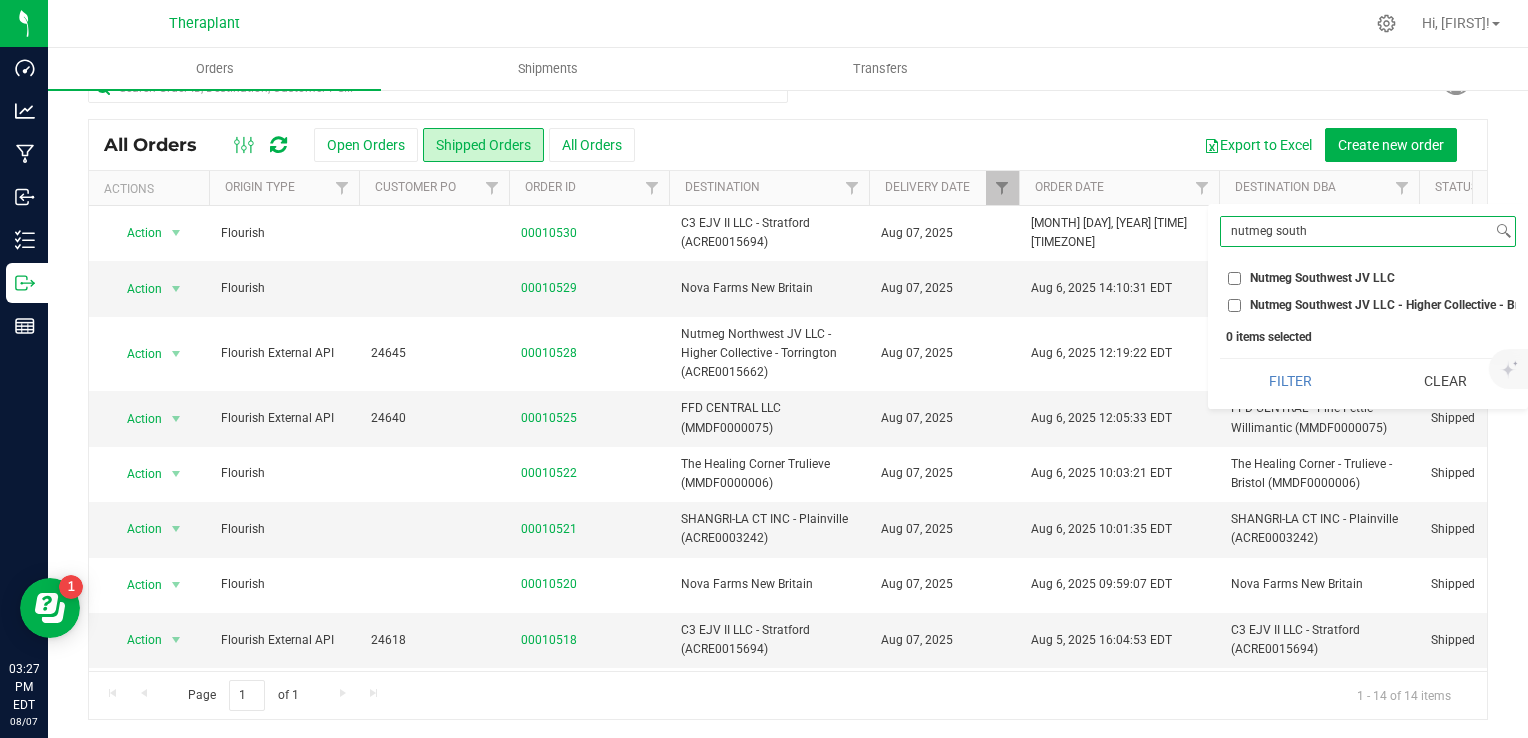 type on "nutmeg south" 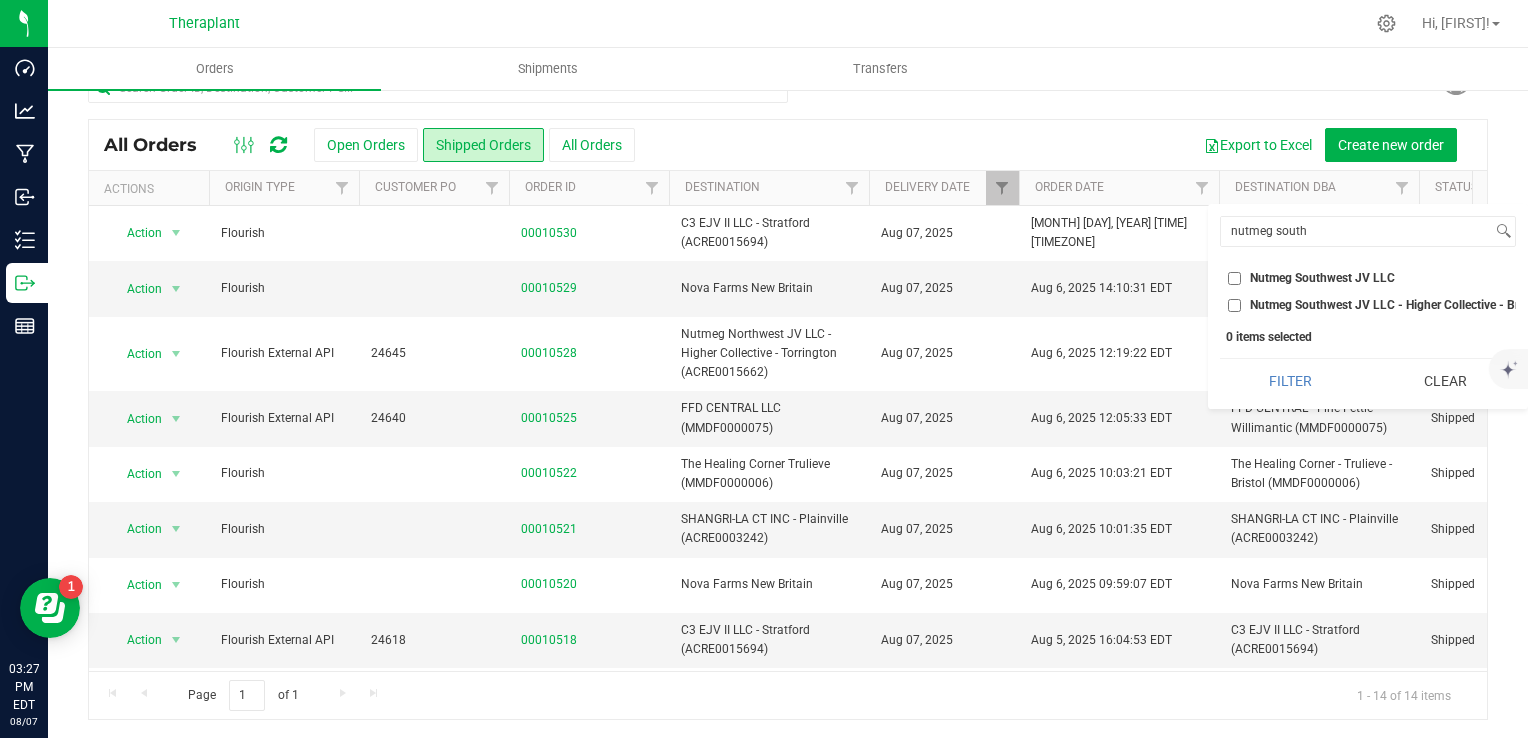 click on "Nutmeg Southwest JV LLC - Higher Collective - Bridgeport (ACRE0015654)" at bounding box center [1452, 305] 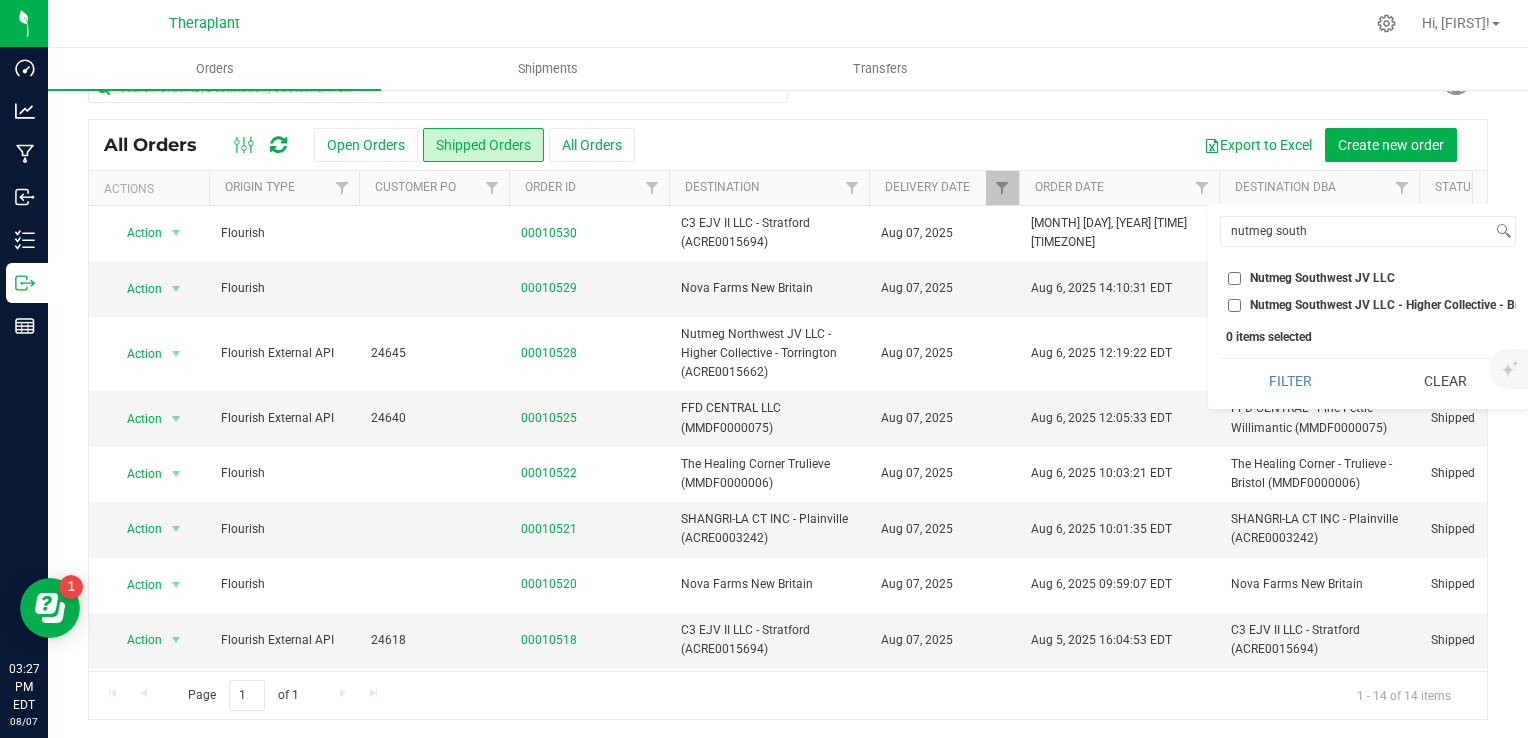 click on "Nutmeg Southwest JV LLC - Higher Collective - Bridgeport (ACRE0015654)" at bounding box center [1234, 305] 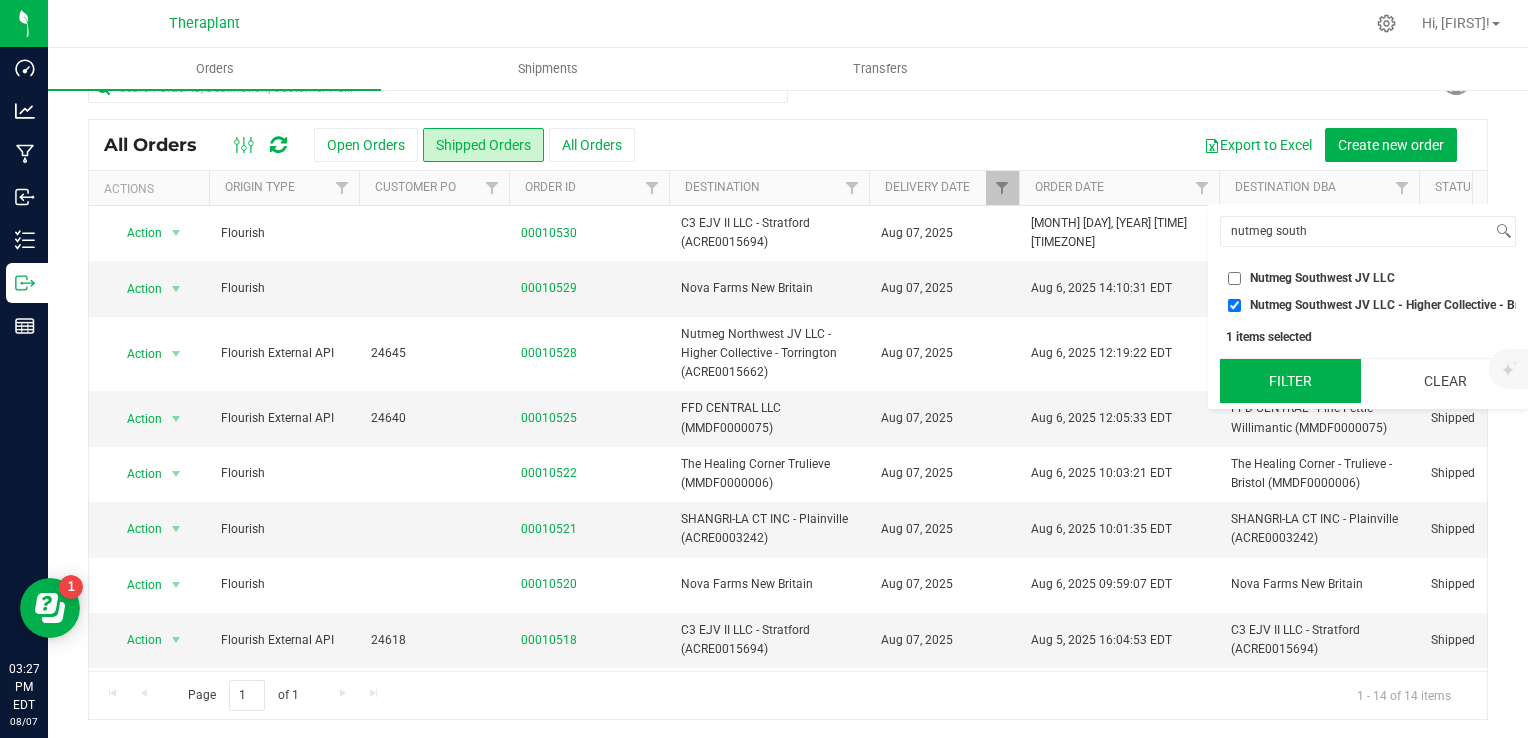 click on "Filter" at bounding box center [1290, 381] 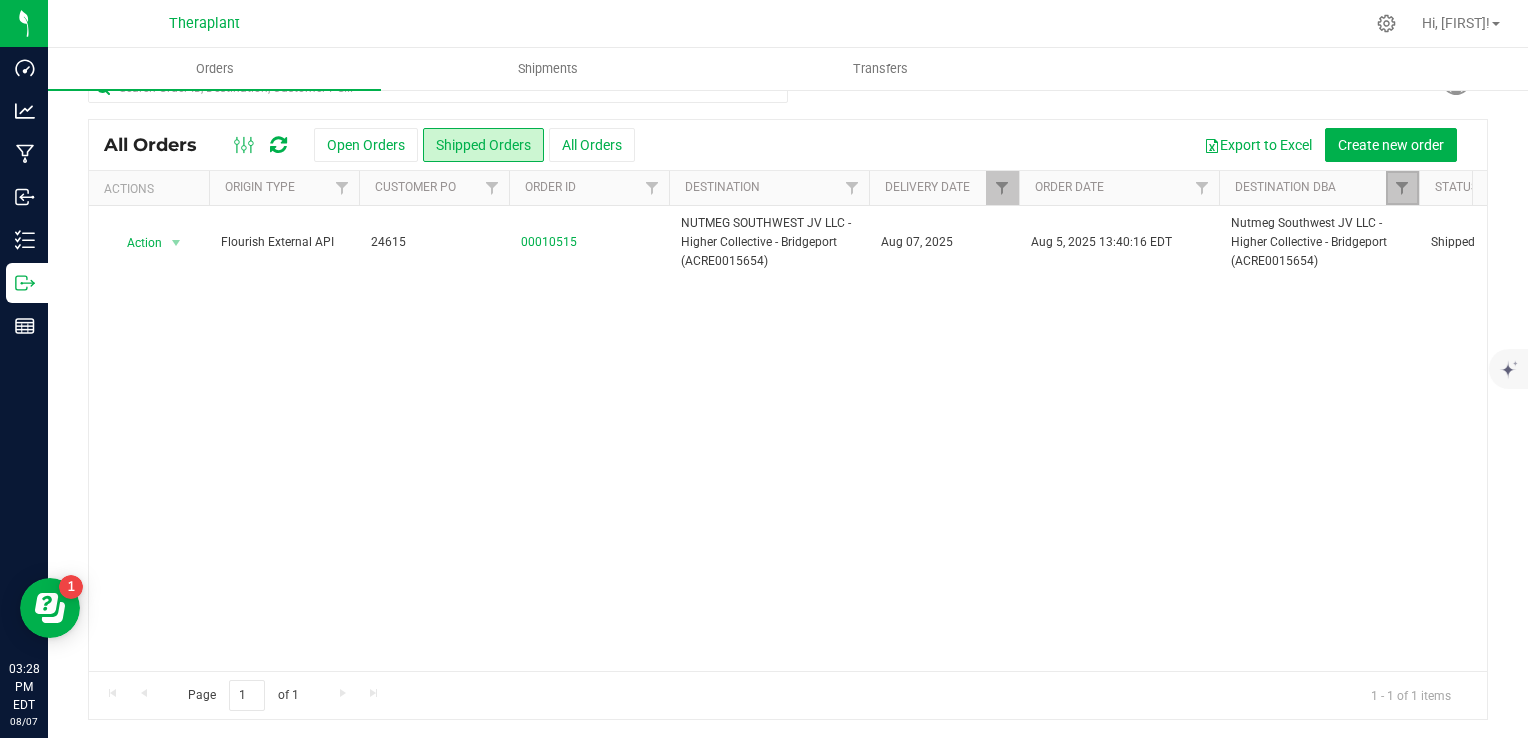 click at bounding box center (1402, 188) 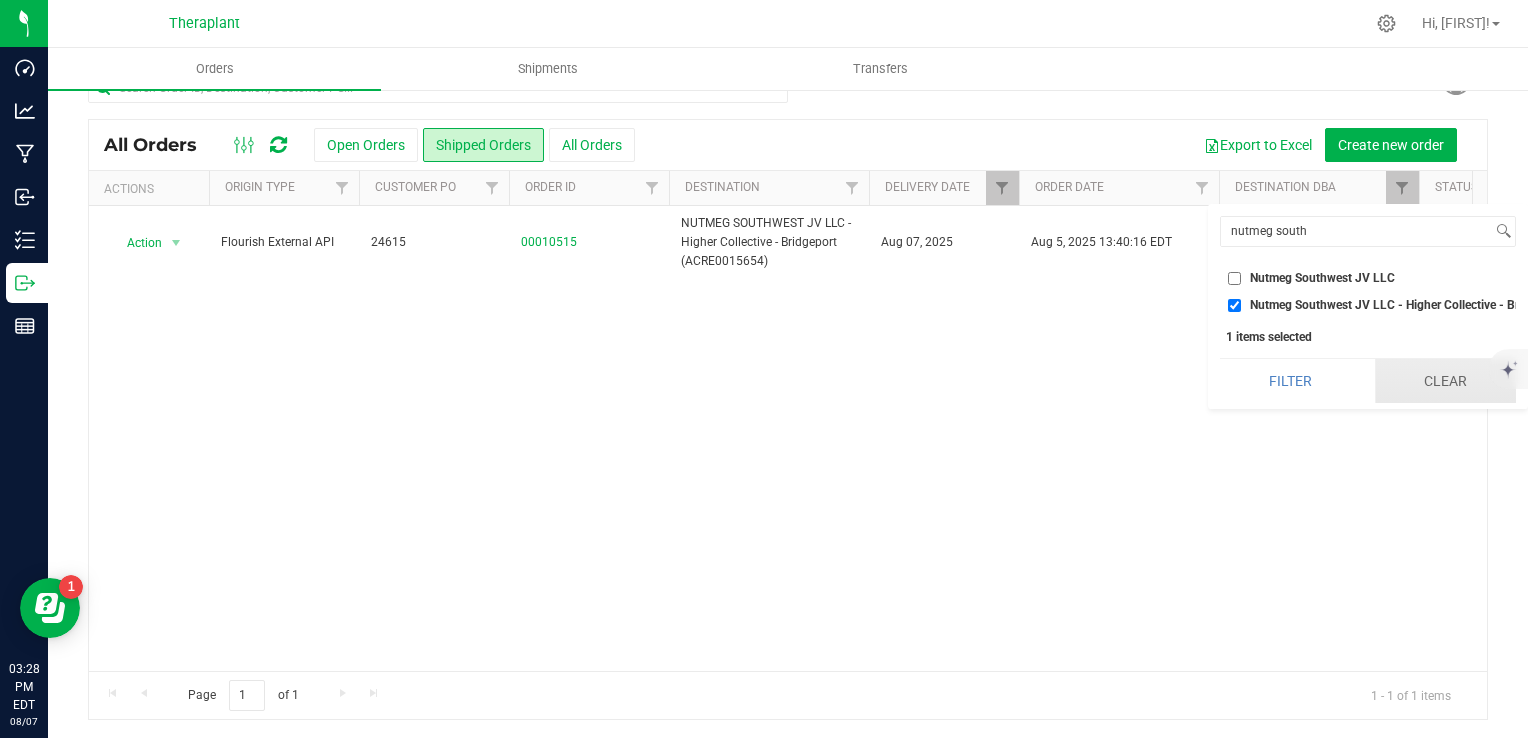 click on "Clear" at bounding box center (1445, 381) 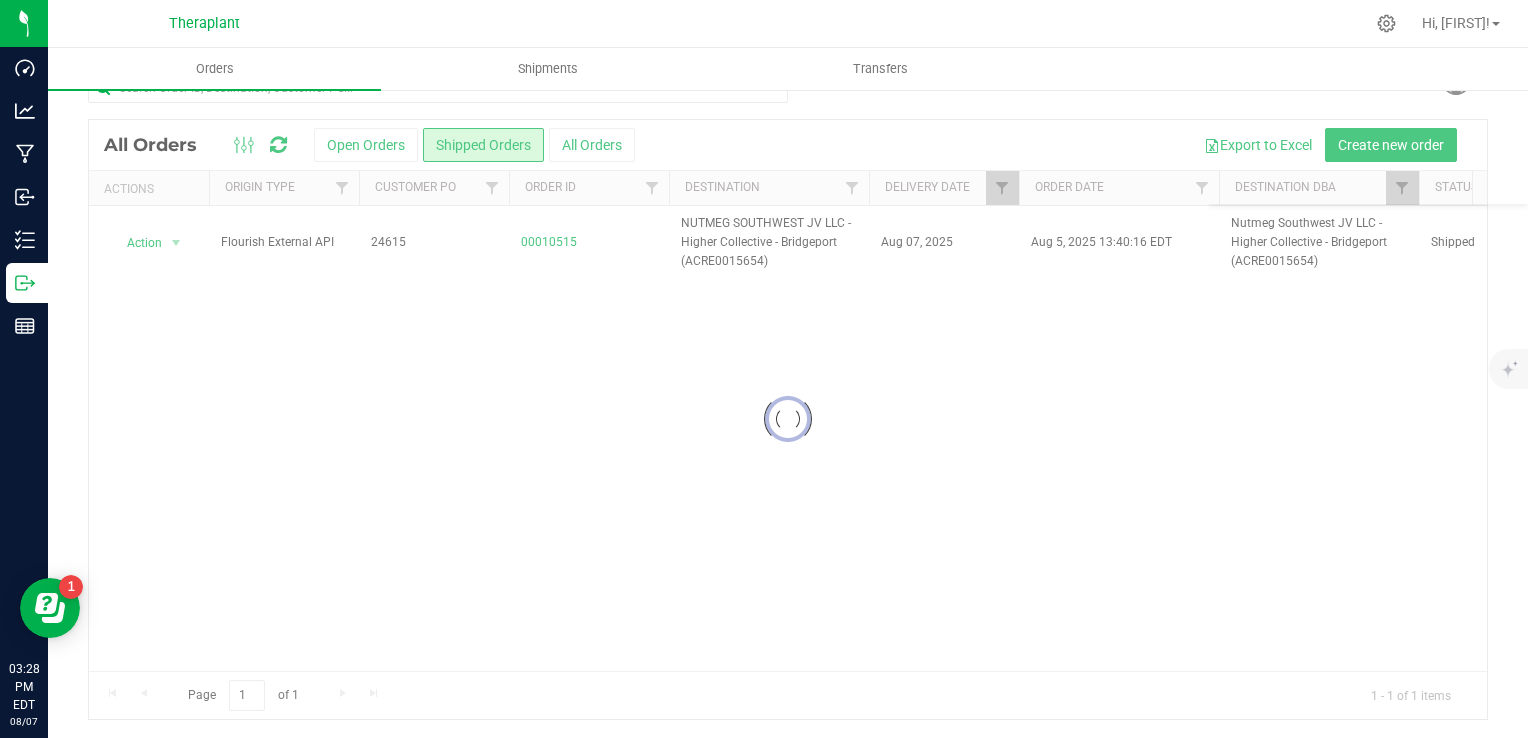 checkbox on "false" 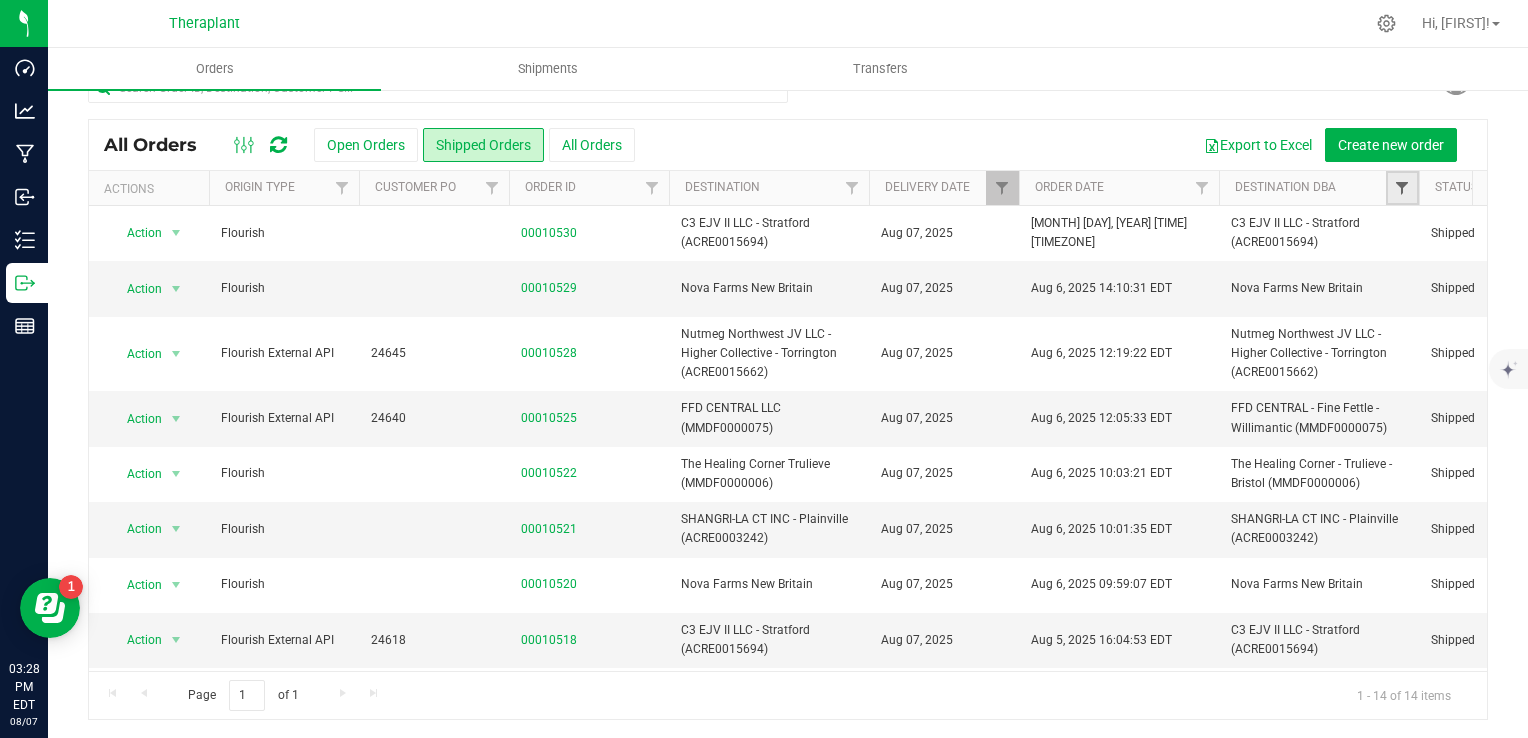 click at bounding box center (1402, 188) 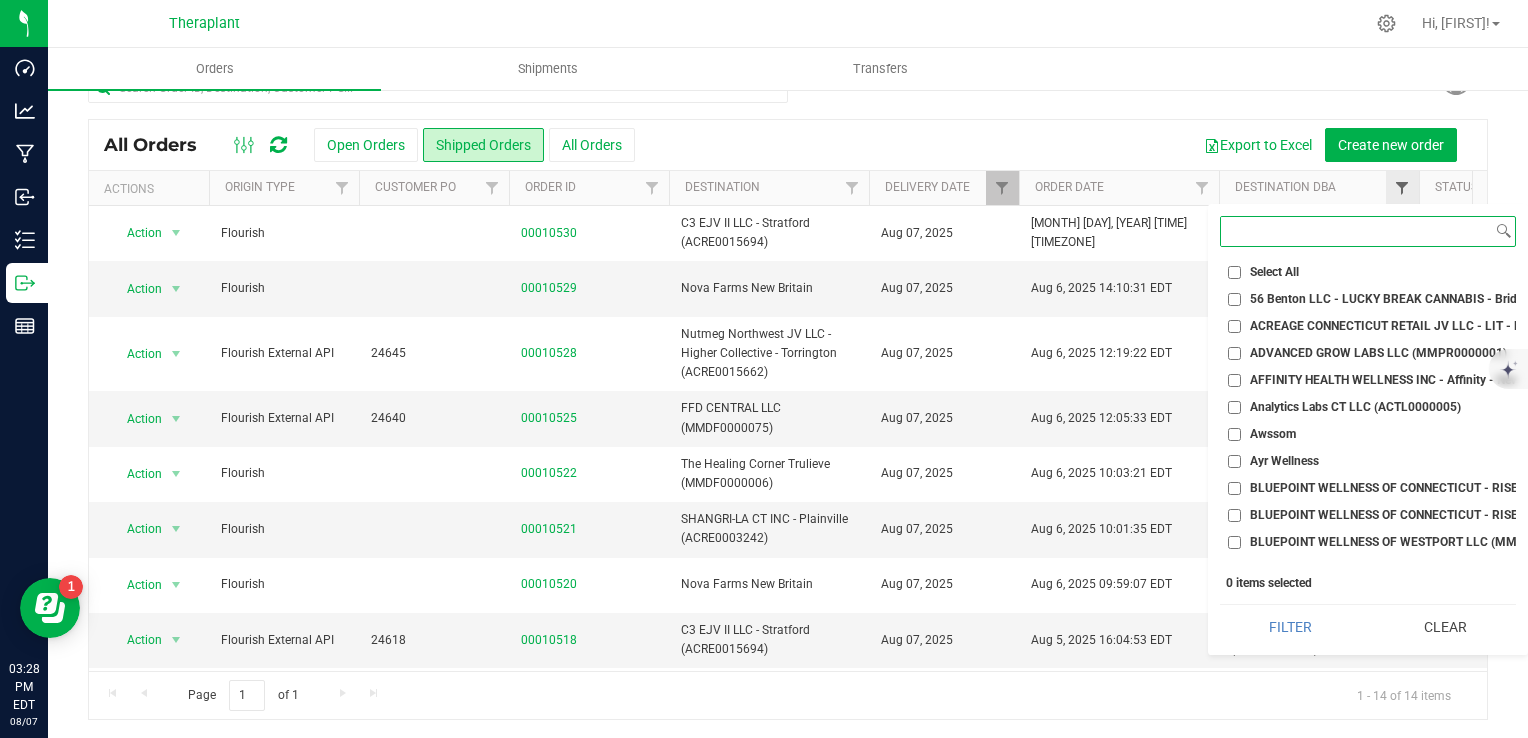 type on "x" 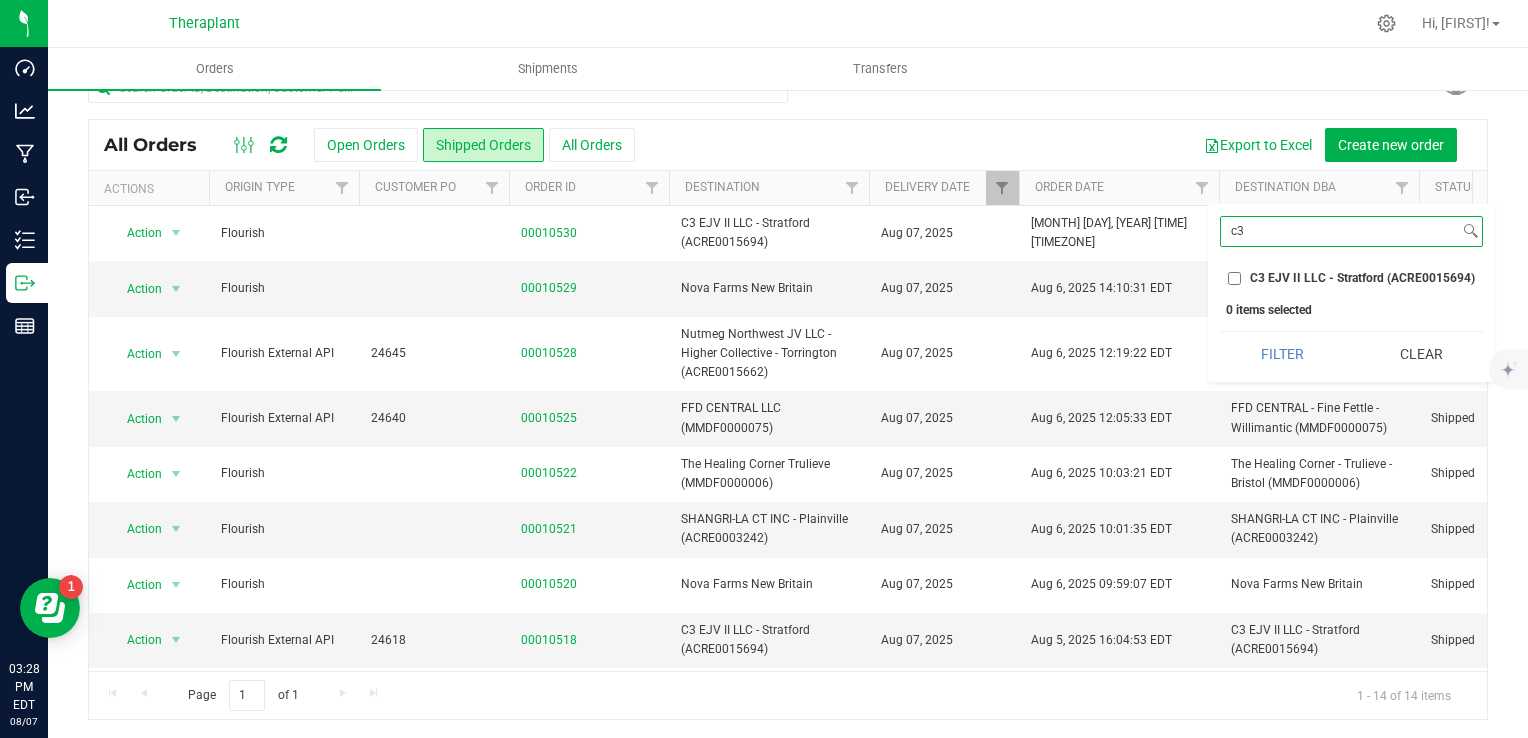 type on "c3" 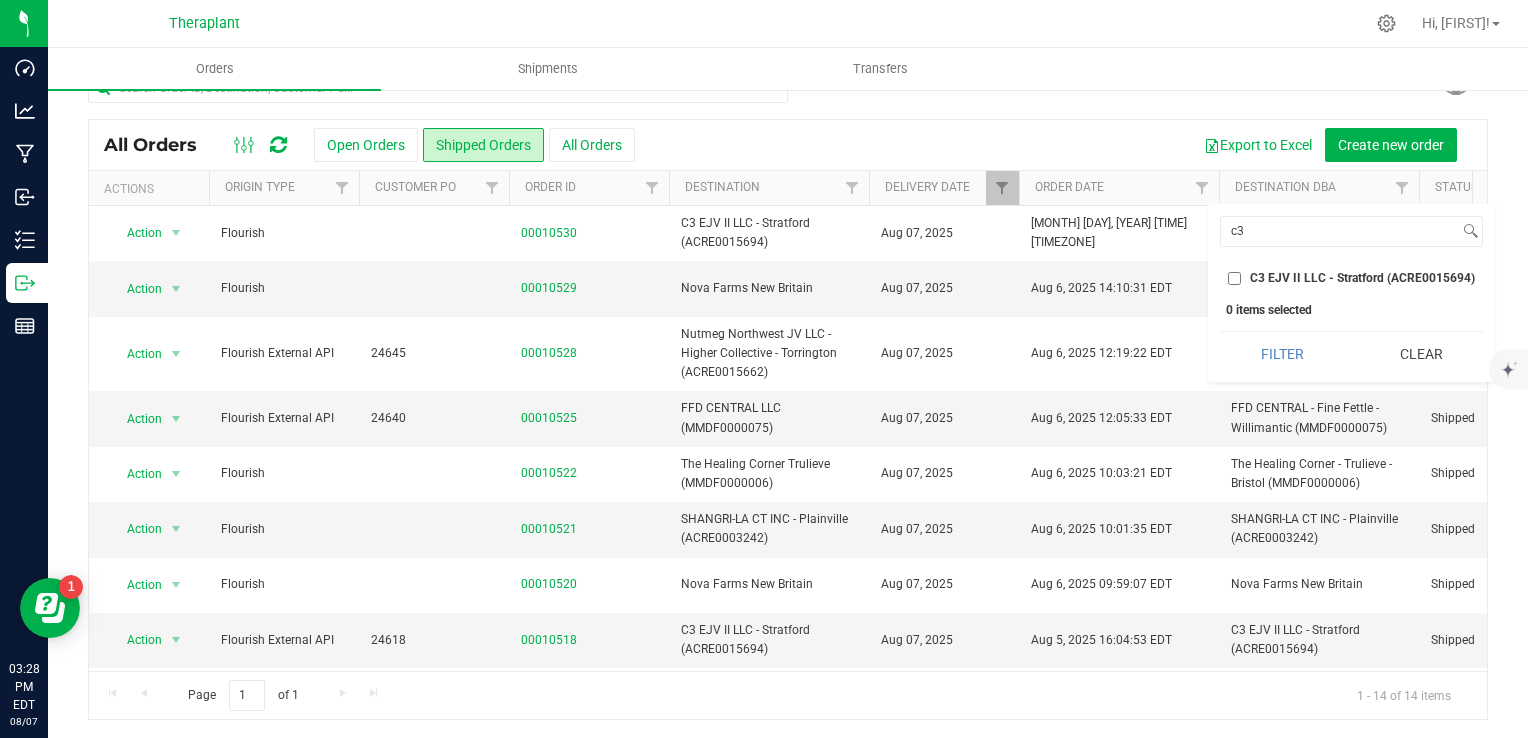 click on "Select All 56 Benton LLC - LUCKY BREAK CANNABIS - [CITY] (ACFB0000056) ACREAGE CONNECTICUT RETAIL JV LLC - LIT - [CITY] (ACRE0015697) ADVANCED GROW LABS LLC (MMPR0000001) AFFINITY HEALTH WELLNESS INC - Affinity - [CITY] (MMDF0000057) Analytics Labs CT LLC (ACTL0000005) Awssom Ayr Wellness BLUEPOINT WELLNESS OF CONNECTICUT - RISE - [CITY] (AMHF0008250) BLUEPOINT WELLNESS OF CONNECTICUT - RISE - [CITY] (MMDF0000002) BLUEPOINT WELLNESS OF WESTPORT LLC (MMDF0000029) BT Cultivation (CULT0001) BT Hybrid Retail (HYBRETL0001) BT Lab (BTQA0001) BUDR Danbury (ACRE0015644) Budr Holding 2 - BUDR - [CITY] (ACRE0015670) Budr Holding 3 LLC - BUDR - [CITY] (ACRE0015669) Budr Holding 6 LLC Budr Holding 6 LLC - BUDR - [CITY] (AMHF0008281) C-3 VENTURES - Still River Wellness - [CITY] (MMDF0000042) C3 EJV II LLC - [CITY] (ACRE0015694) CARING NATURE LLC - Zen Leaf - [CITY] (MMDF0000007) CHILLAX LLC - The Liv - [CITY] (AMHF0002942) CHILLAX LLC - The Liv - [CITY] (ACRE0004289) Curaleaf NY, LLC" at bounding box center [1351, 275] 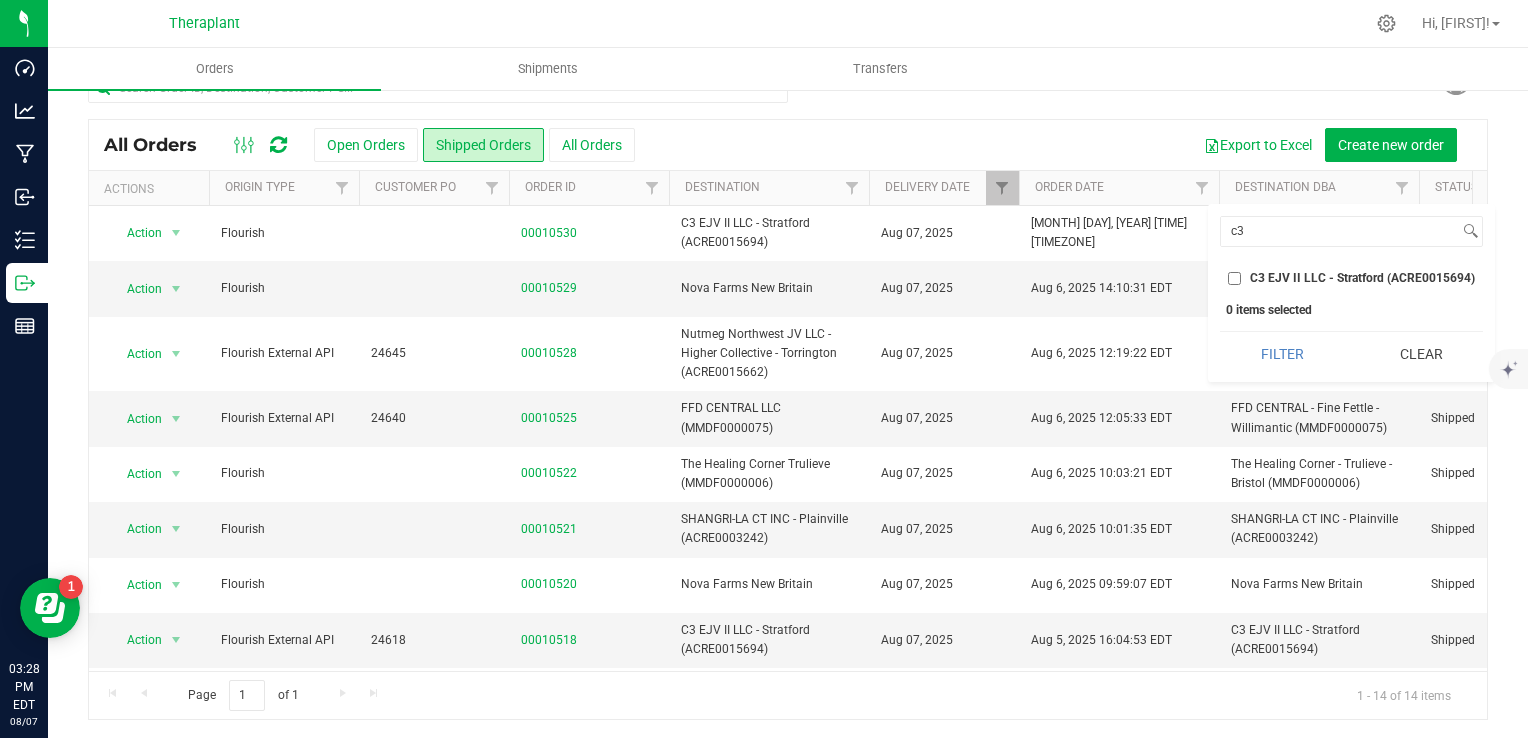 click on "C3 EJV II LLC - Stratford (ACRE0015694)" at bounding box center (1362, 278) 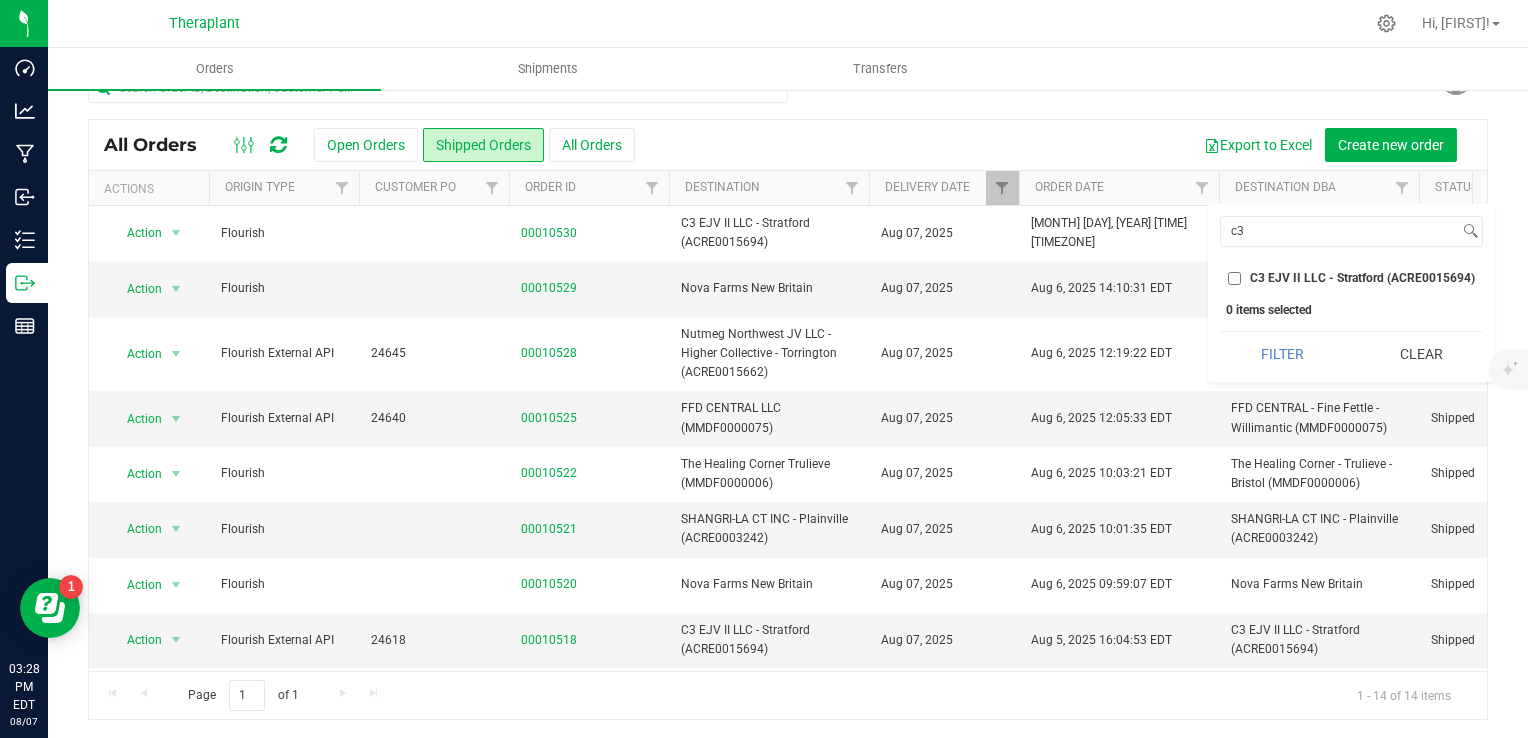 click on "C3 EJV II LLC - Stratford (ACRE0015694)" at bounding box center (1234, 278) 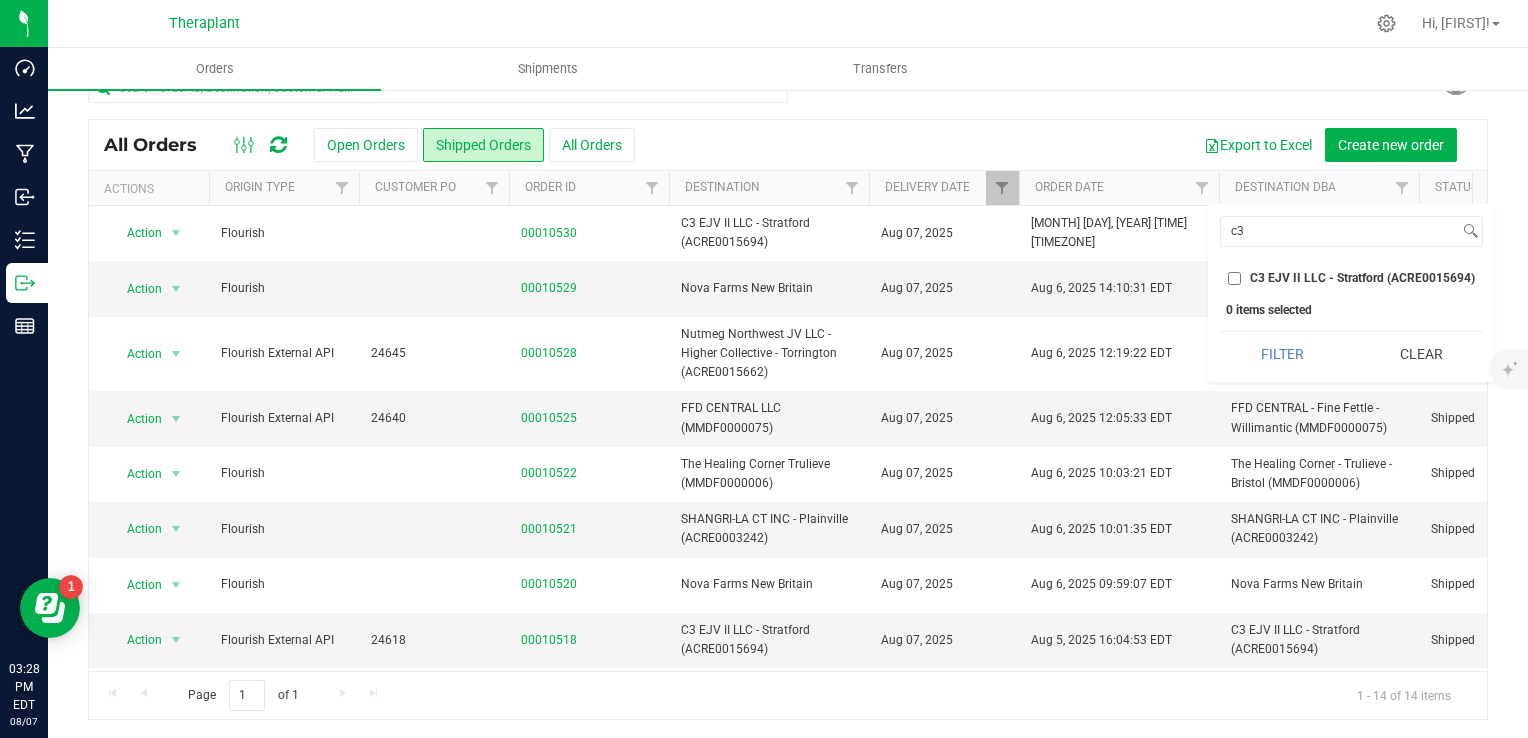 checkbox on "true" 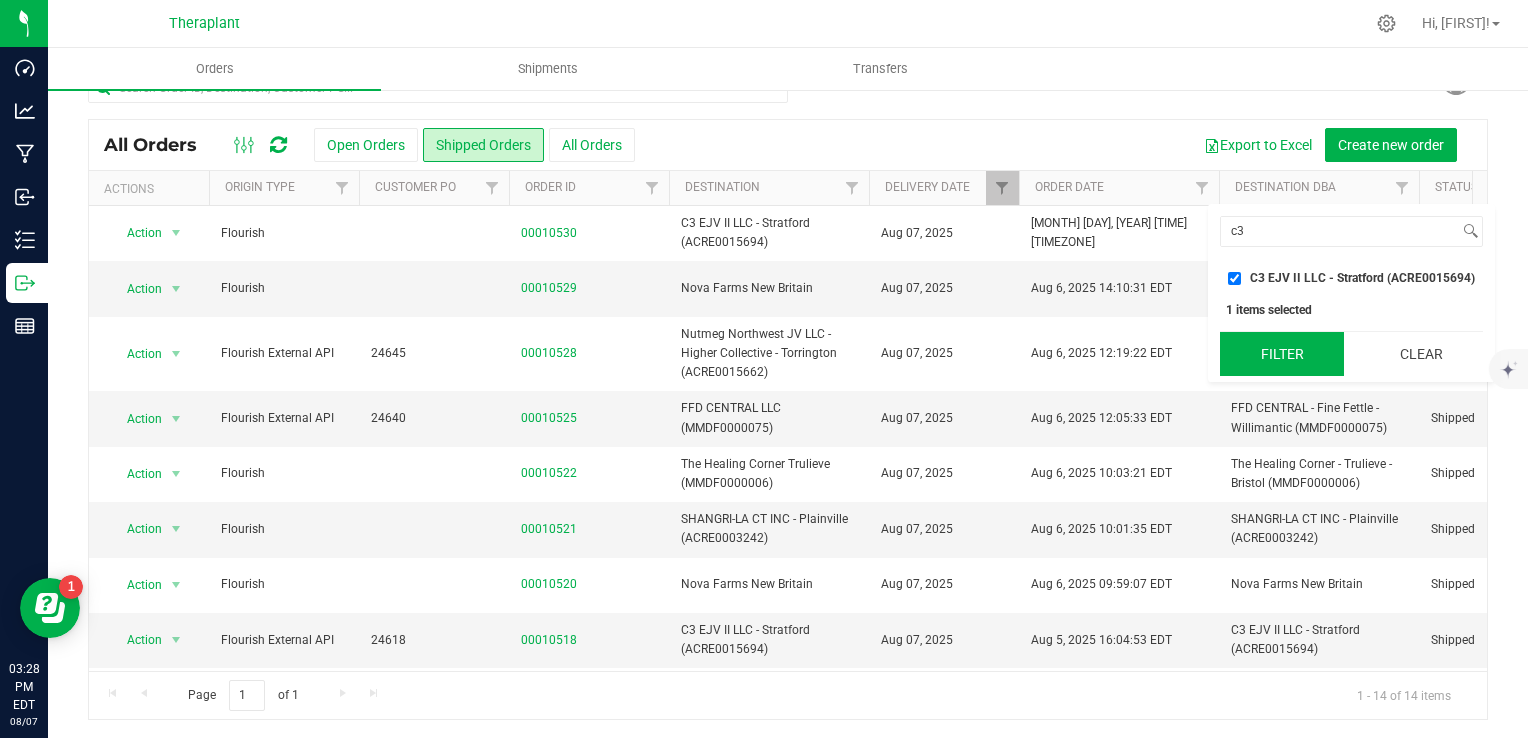click on "Filter" at bounding box center [1282, 354] 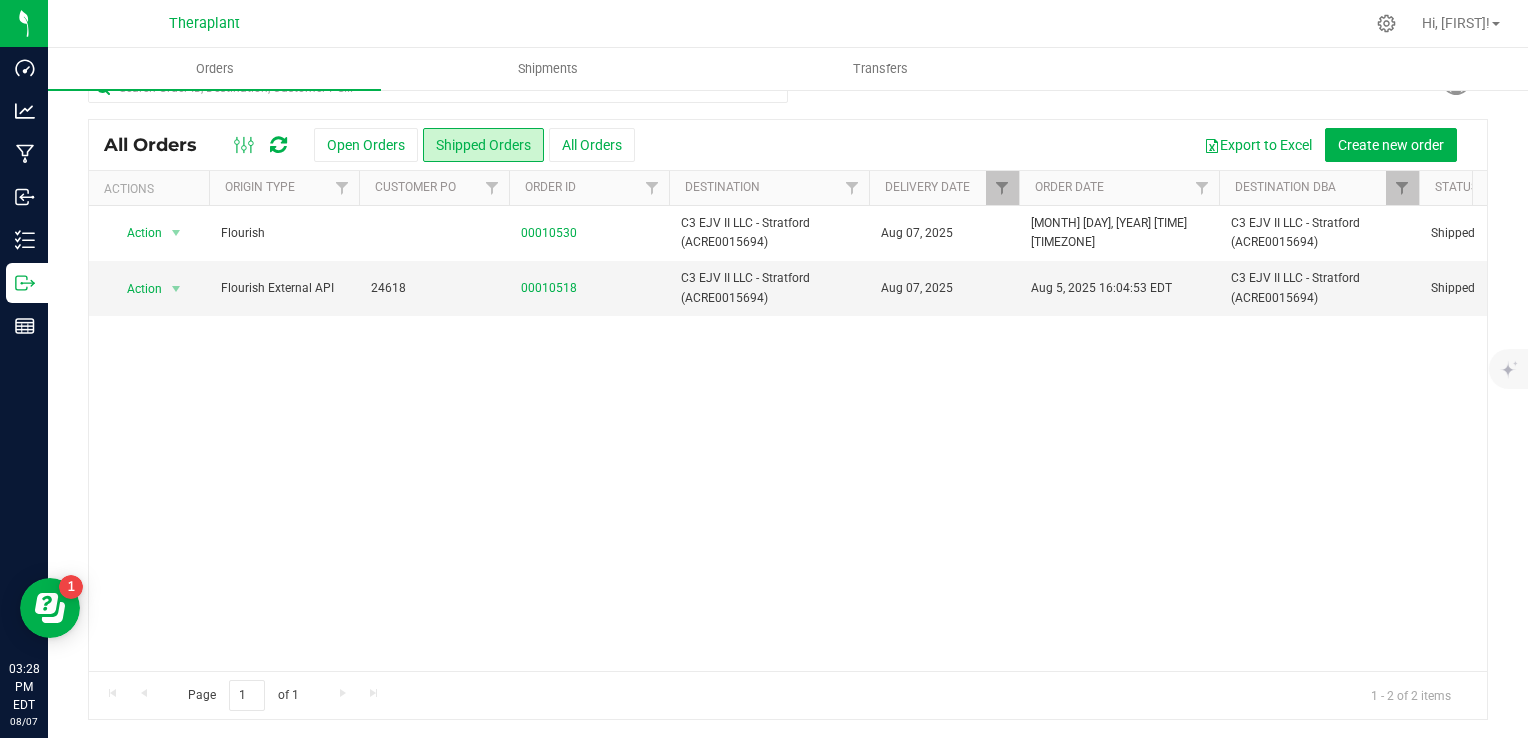 click on "Page 1 of 1 1 - 2 of 2 items" at bounding box center [788, 695] 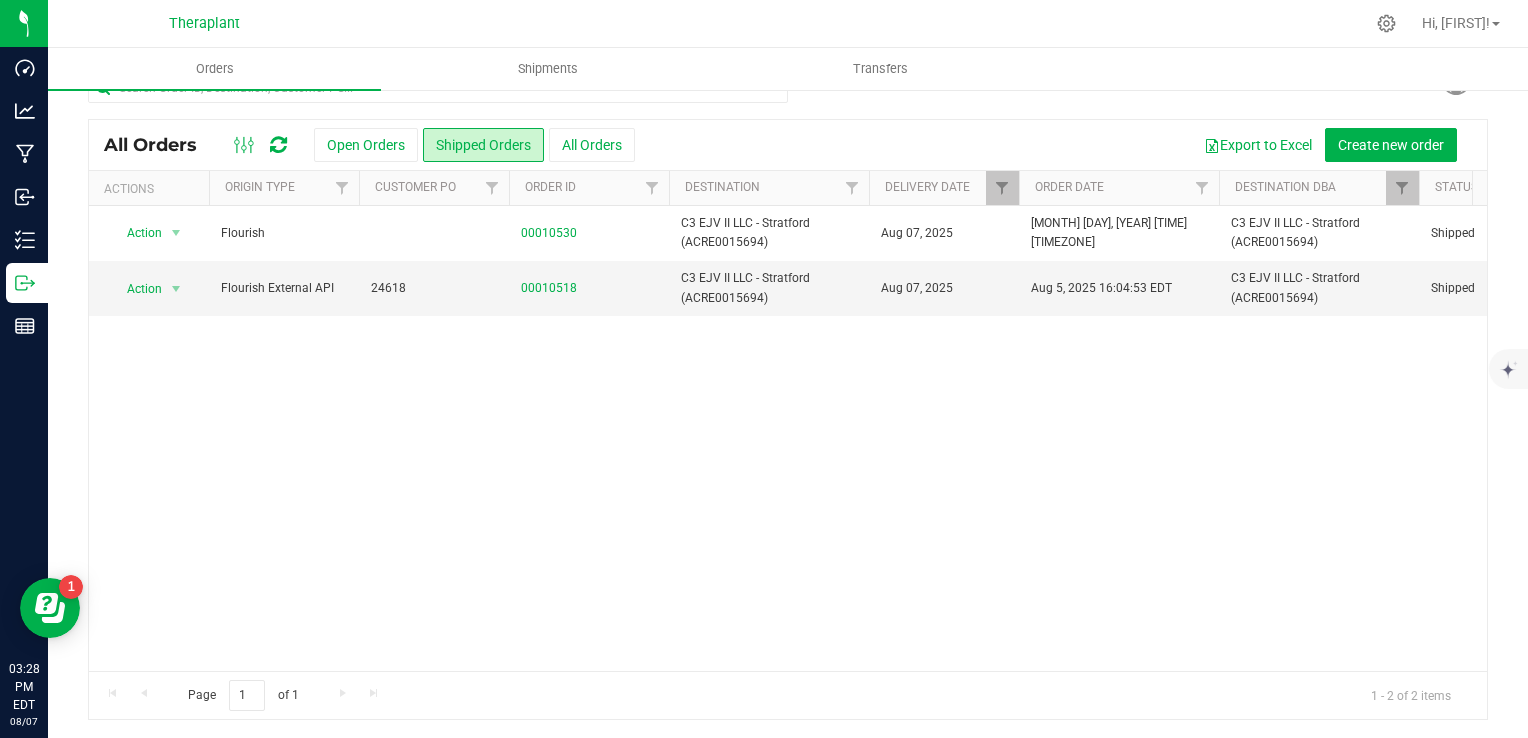 scroll, scrollTop: 0, scrollLeft: 1196, axis: horizontal 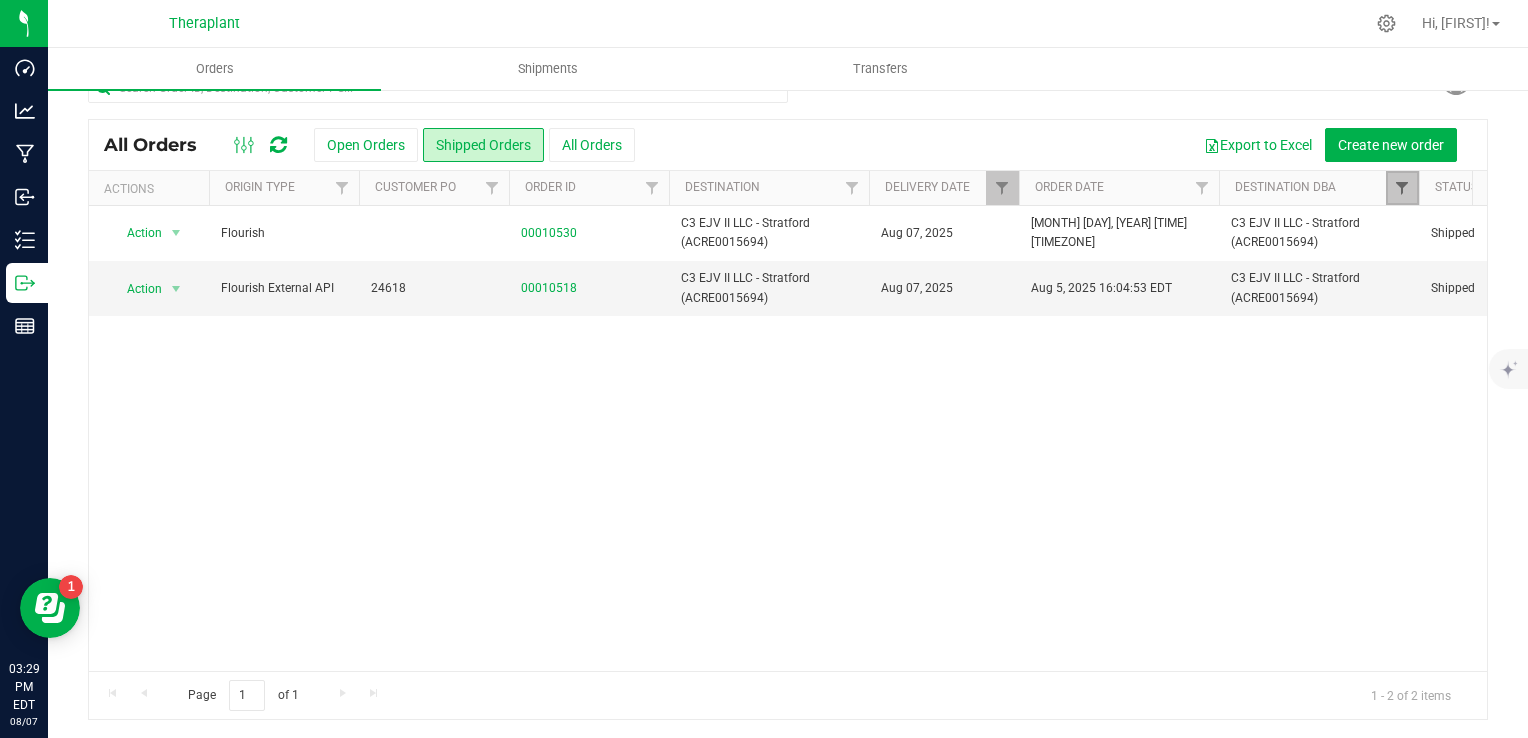 click at bounding box center [1402, 188] 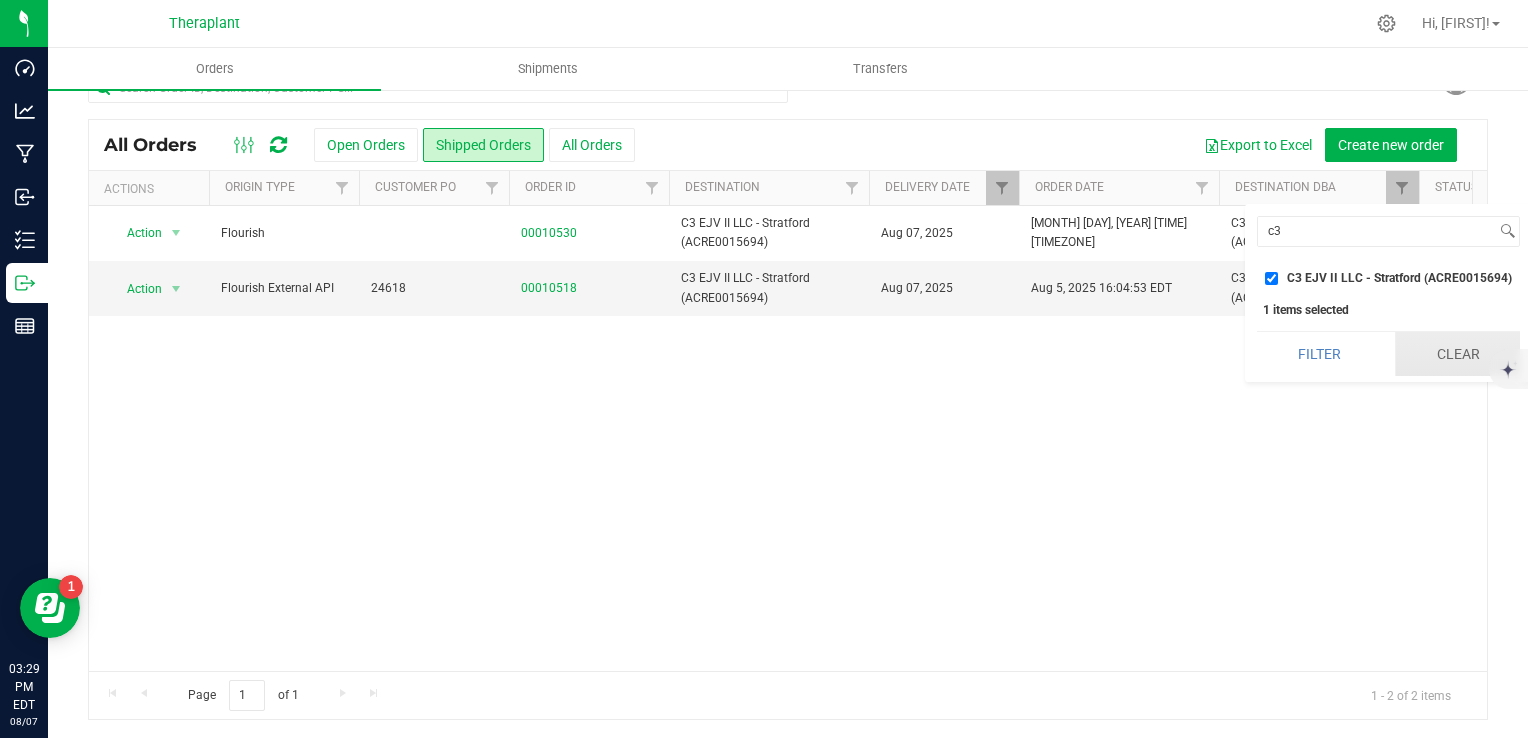 click on "Clear" at bounding box center (1457, 354) 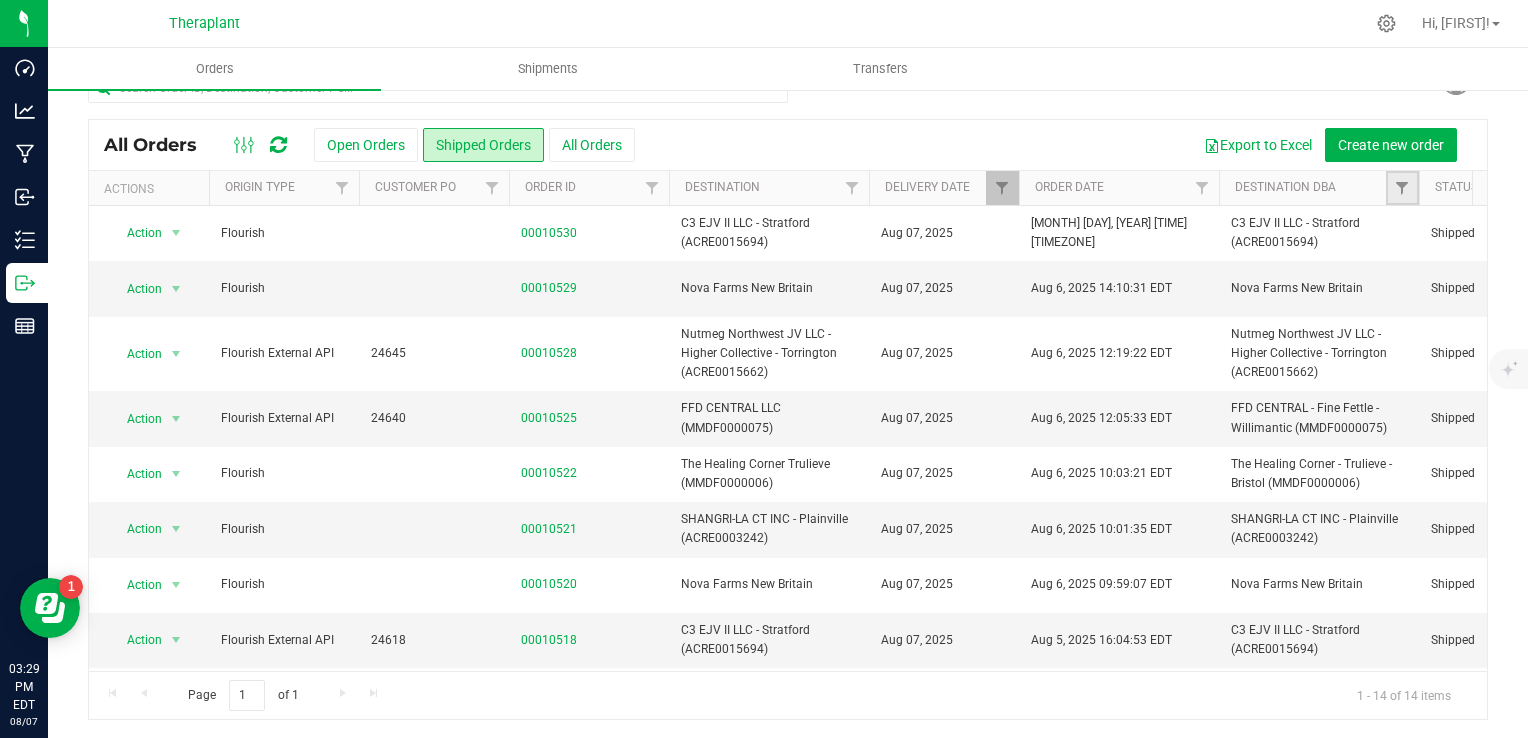 click at bounding box center [1402, 188] 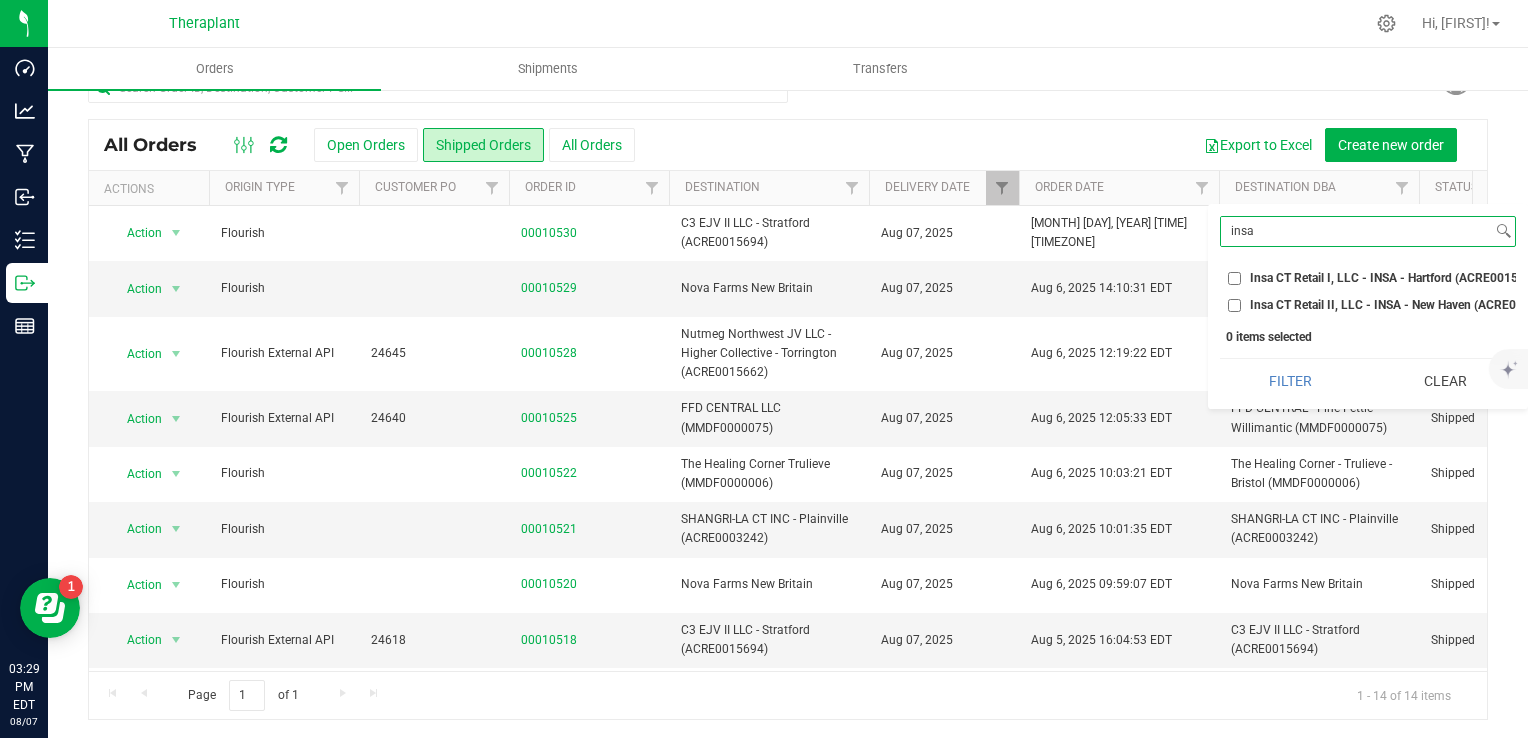 type on "insa" 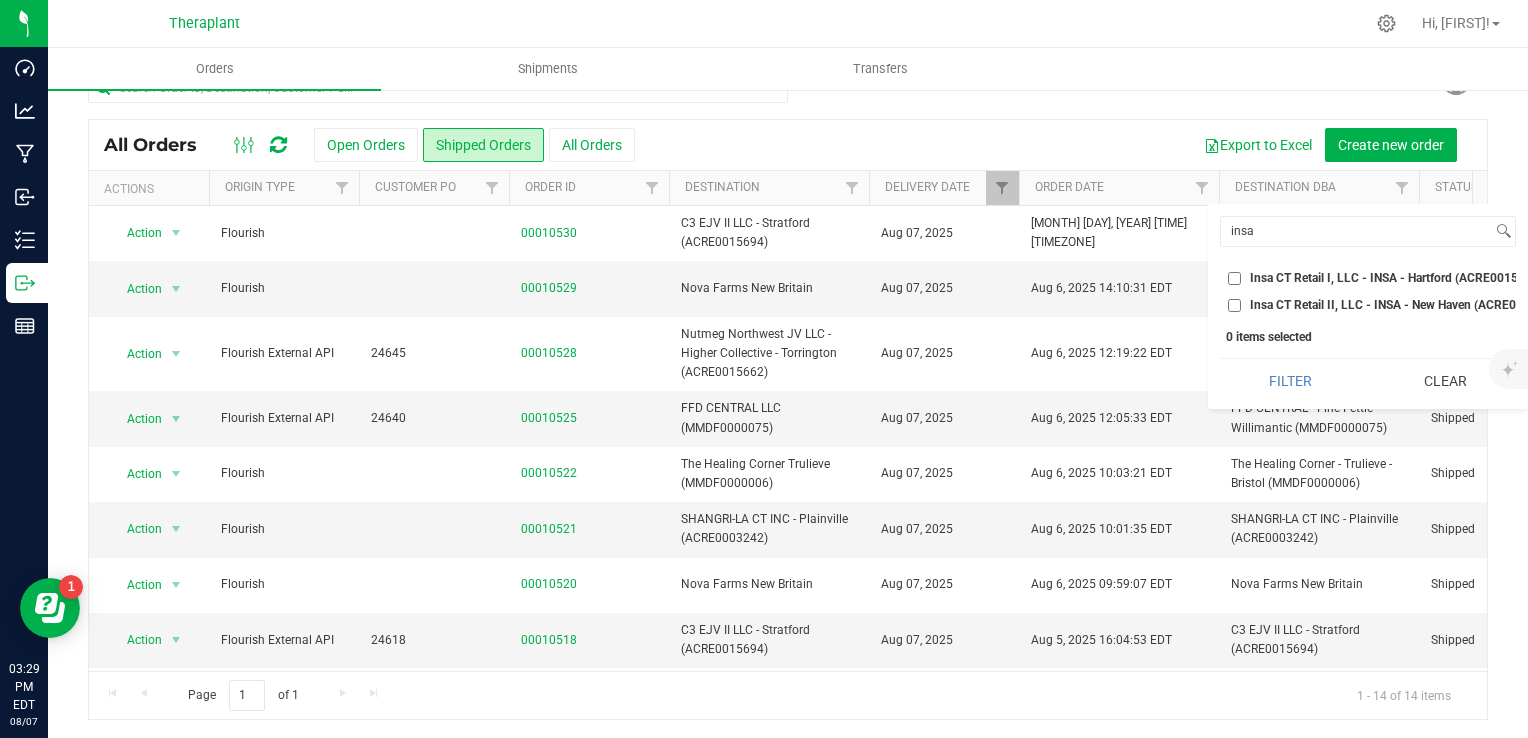 click on "Insa CT Retail II, LLC - INSA - New Haven (ACRE0015678)" at bounding box center [1406, 305] 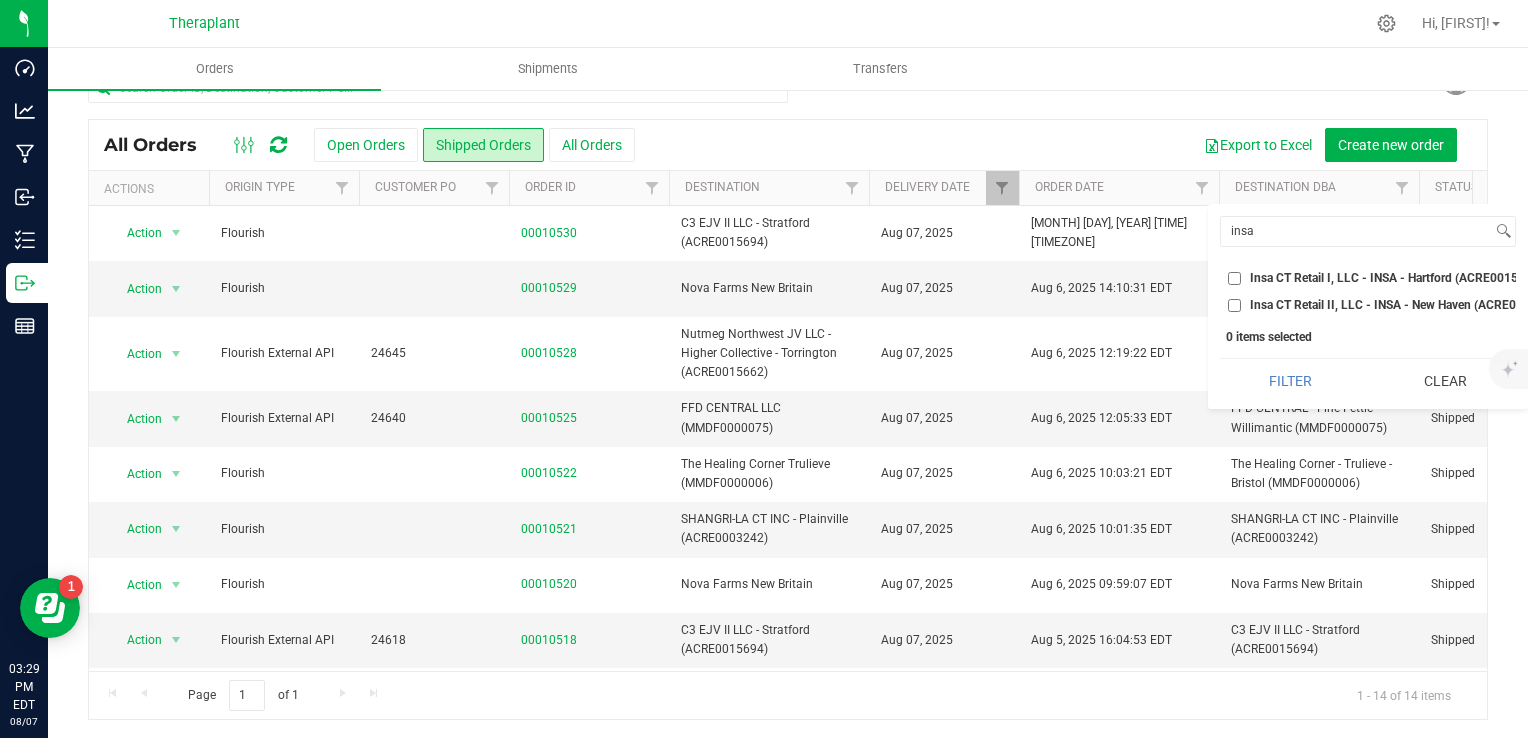 click on "Insa CT Retail II, LLC - INSA - New Haven (ACRE0015678)" at bounding box center [1234, 305] 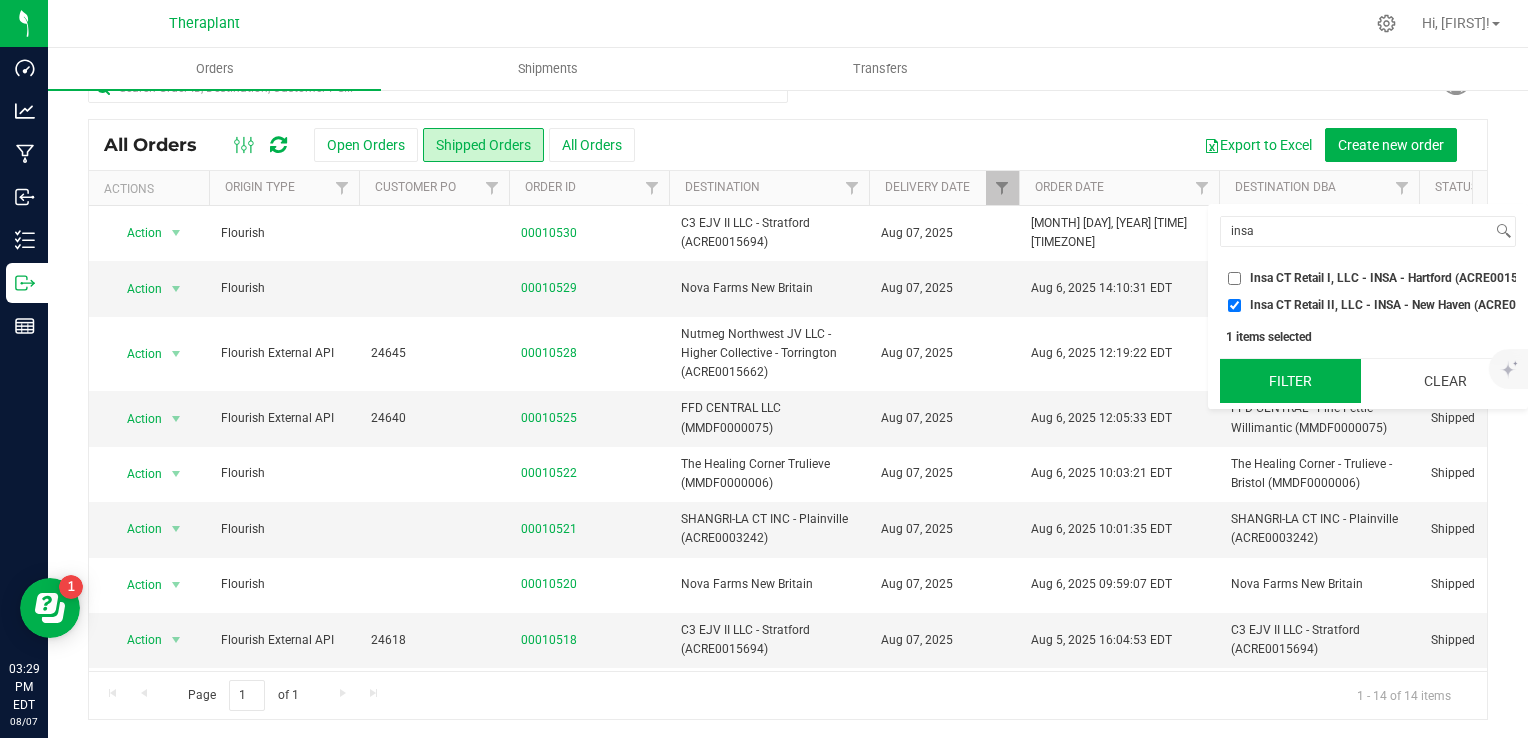 click on "Filter" at bounding box center (1290, 381) 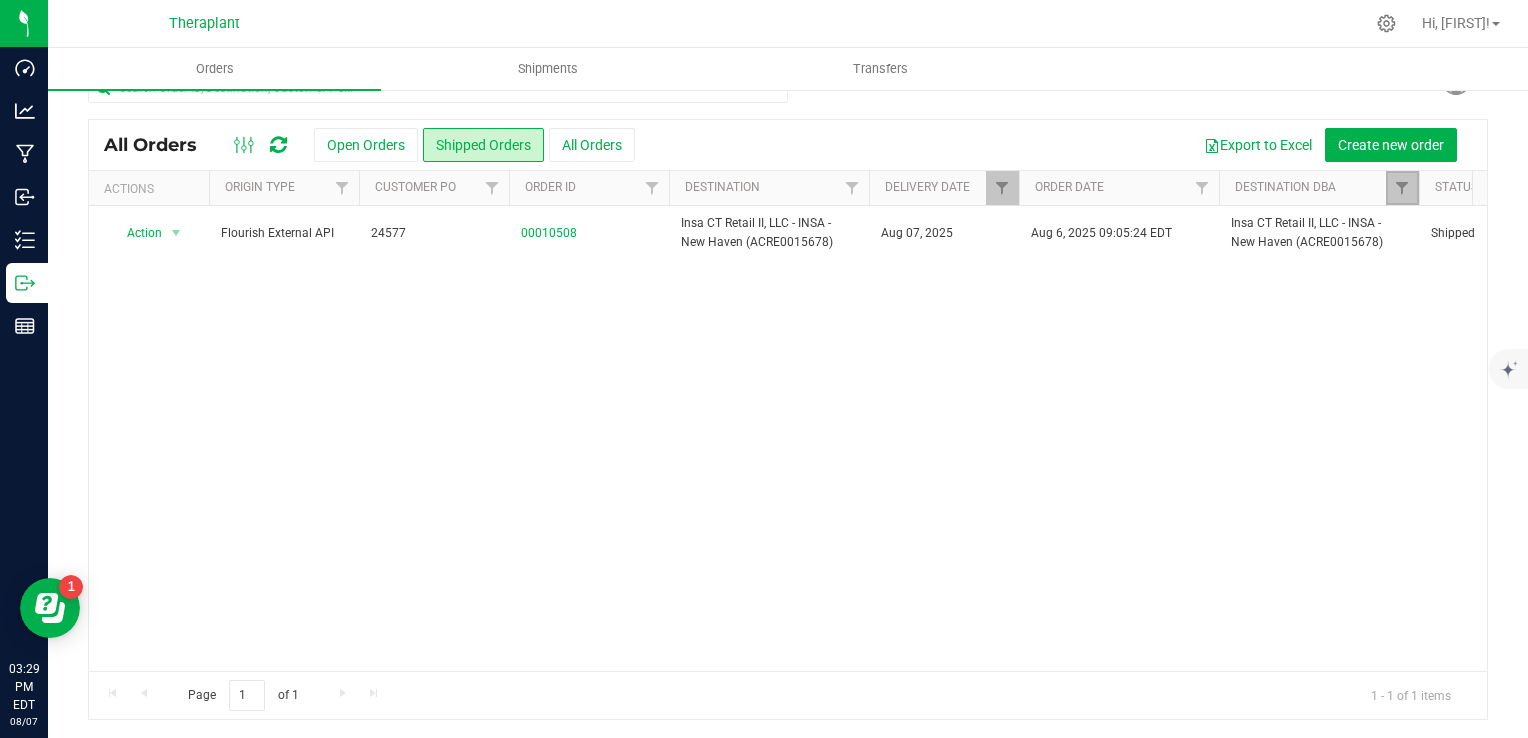 click at bounding box center (1402, 188) 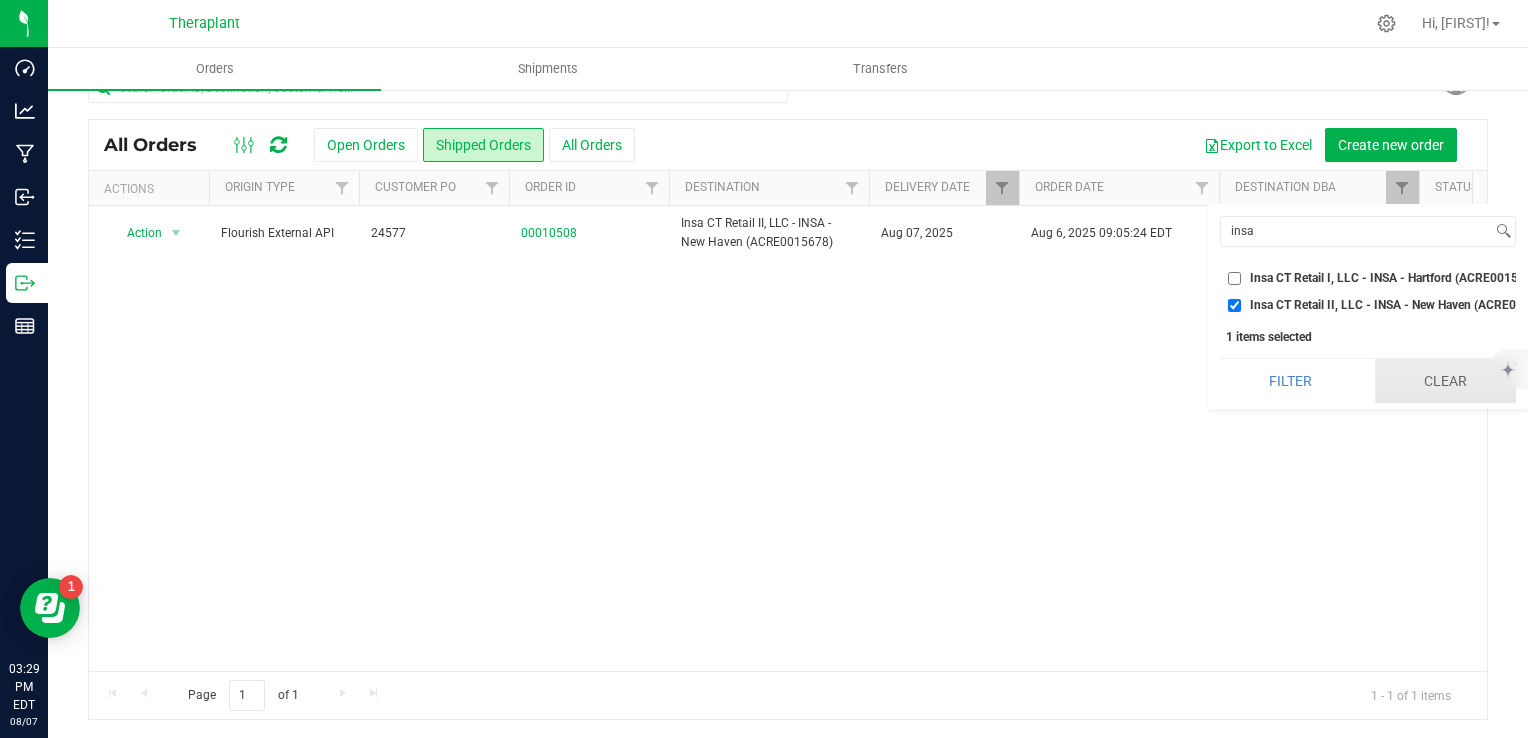 click on "Clear" at bounding box center [1445, 381] 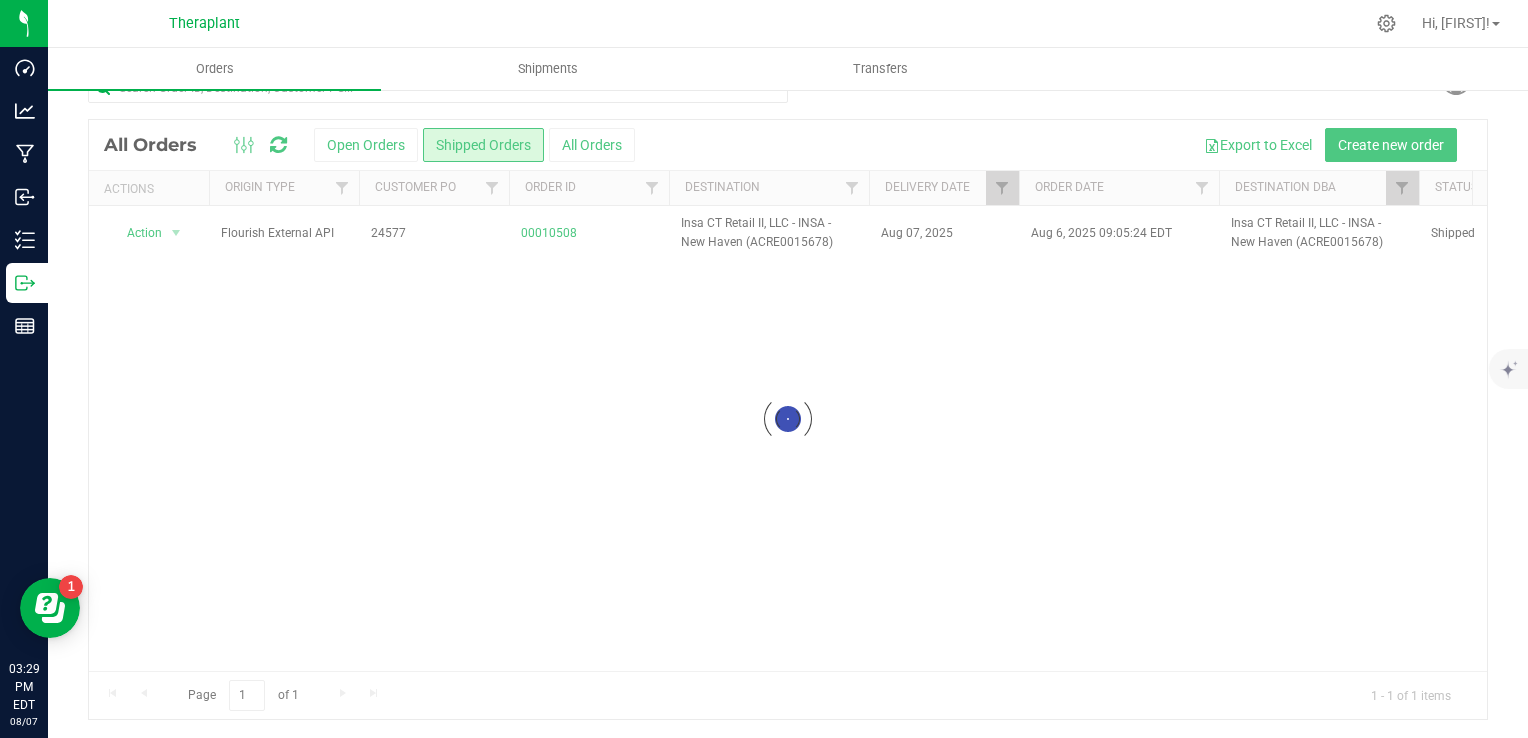 checkbox on "false" 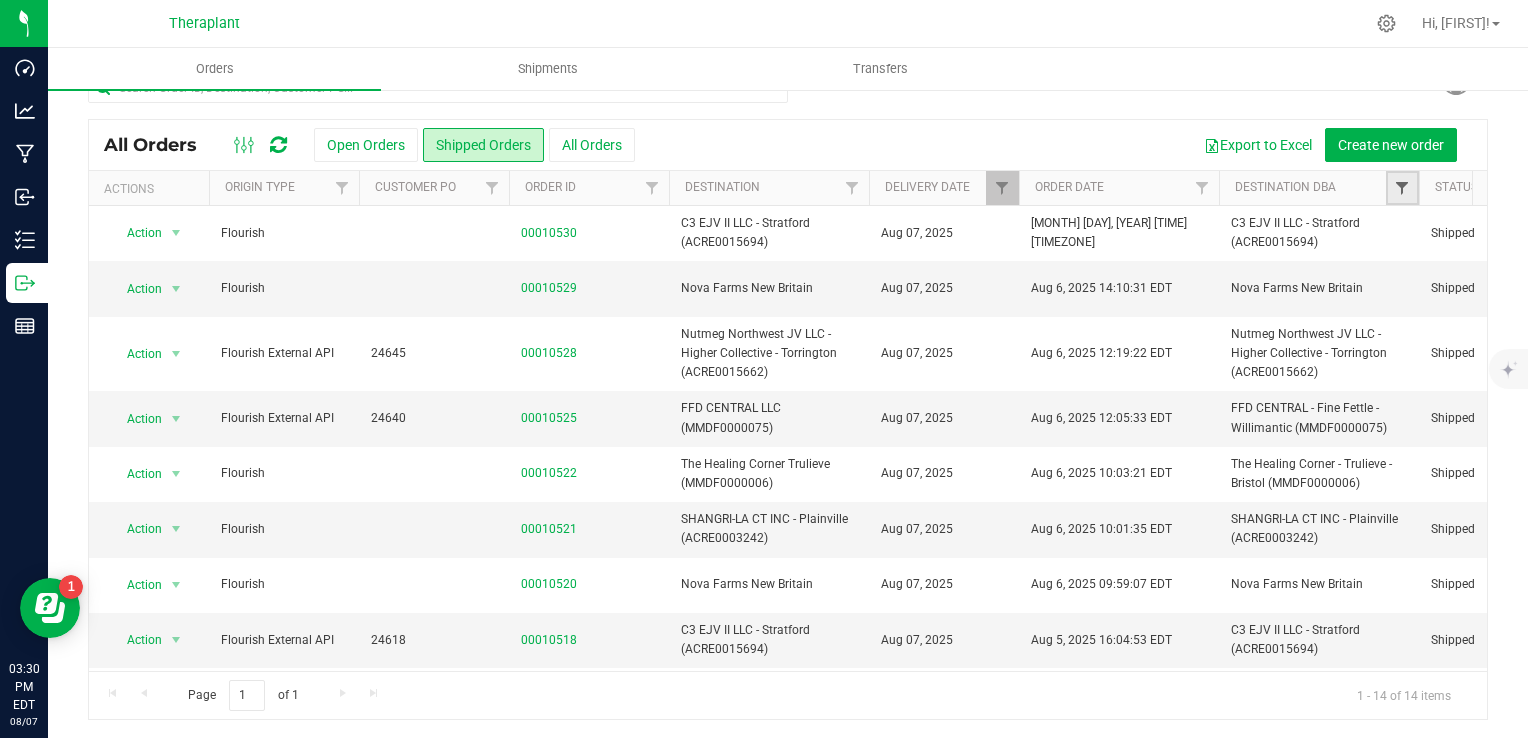 click at bounding box center [1402, 188] 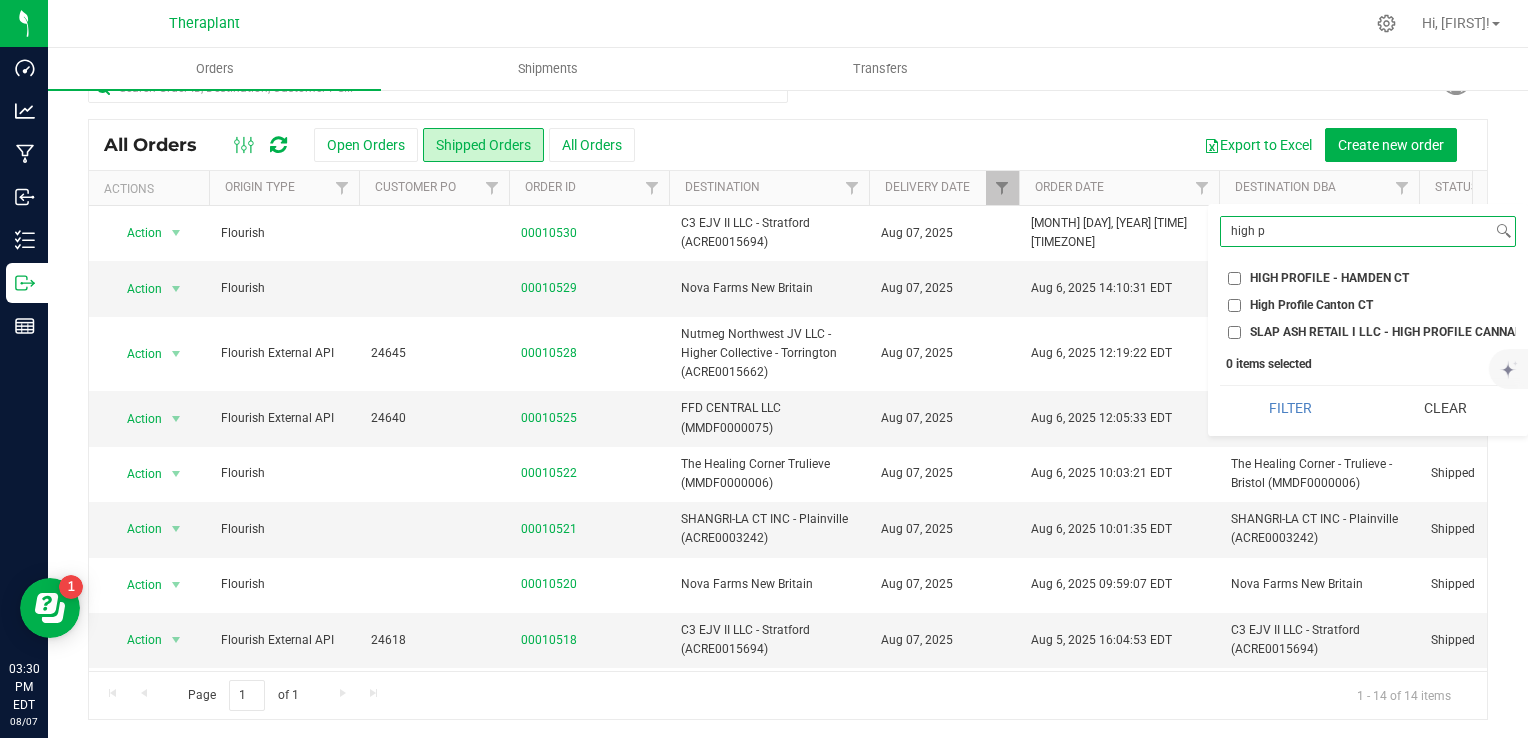 type on "high p" 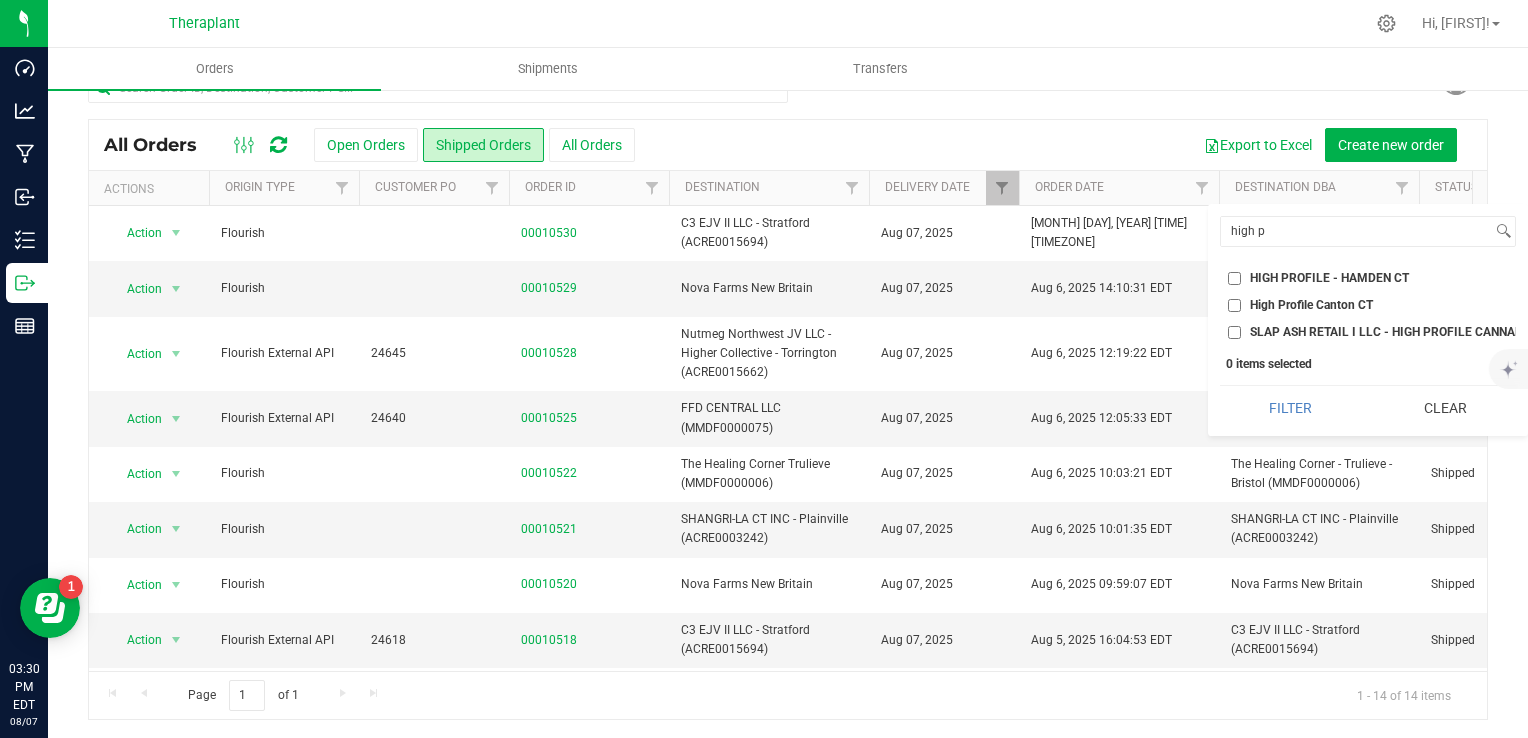 click on "SLAP ASH RETAIL I LLC - HIGH PROFILE CANNABIS SHOP - Hamden (ACRE0013138)" at bounding box center [1482, 332] 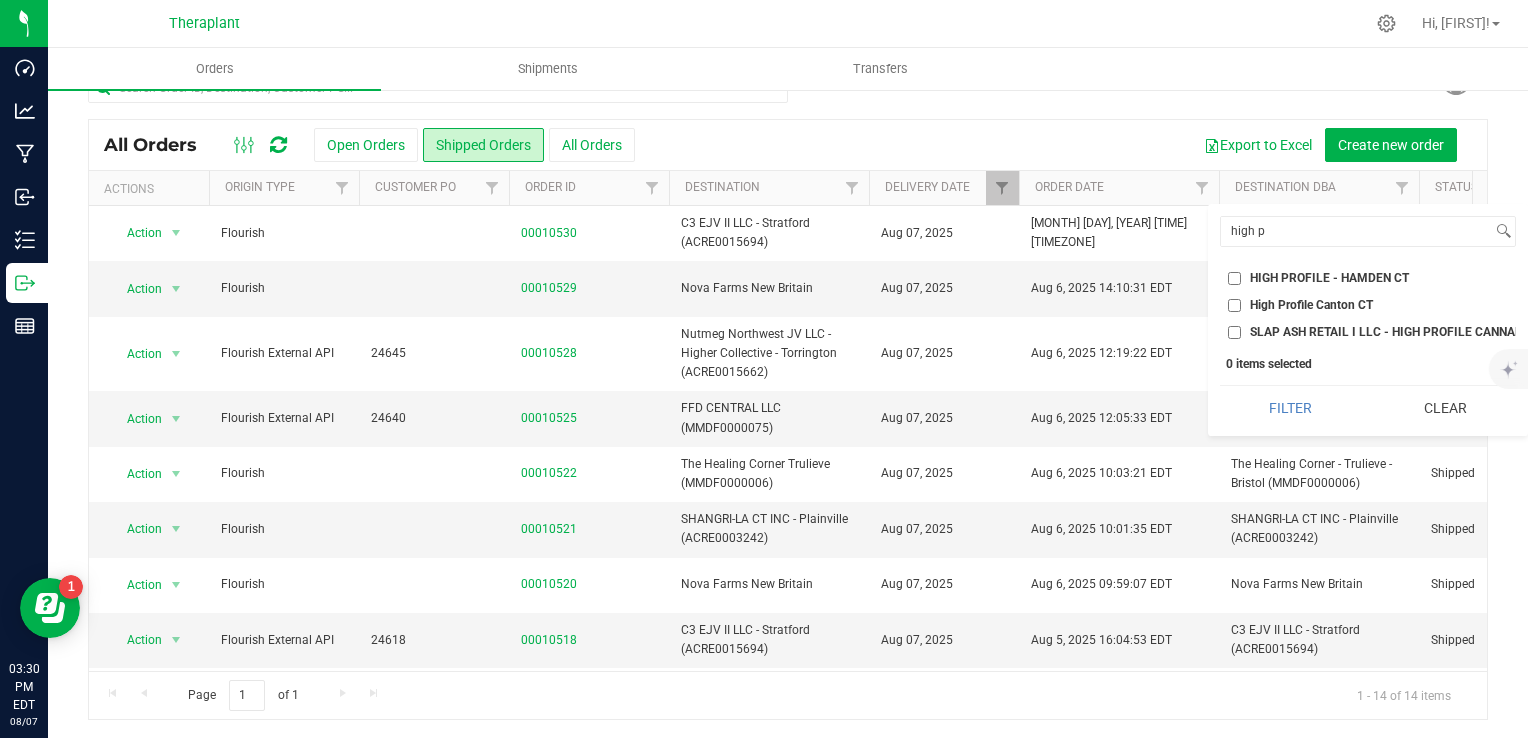 click on "SLAP ASH RETAIL I LLC - HIGH PROFILE CANNABIS SHOP - Hamden (ACRE0013138)" at bounding box center (1234, 332) 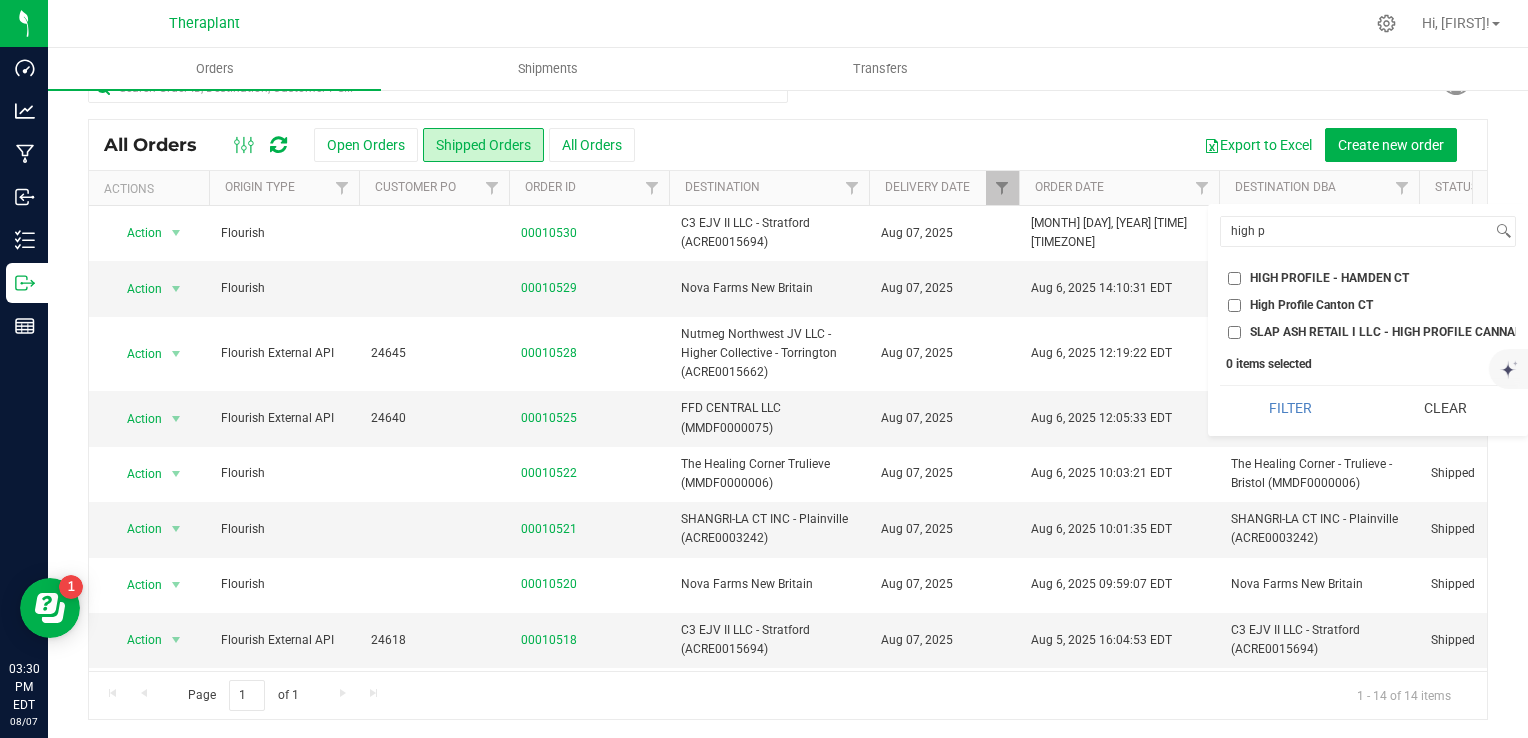 checkbox on "true" 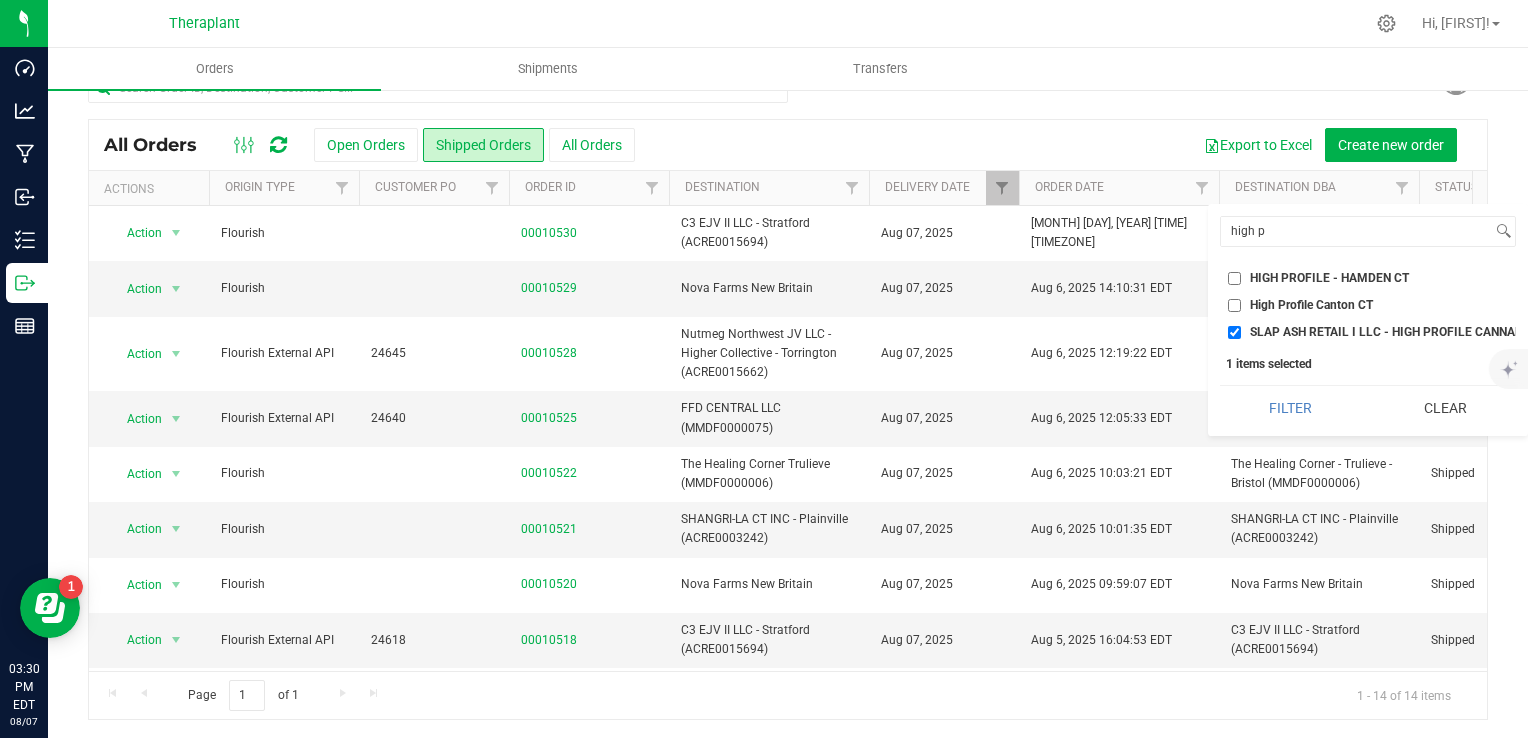 click on "High Profile Canton CT" at bounding box center [1311, 305] 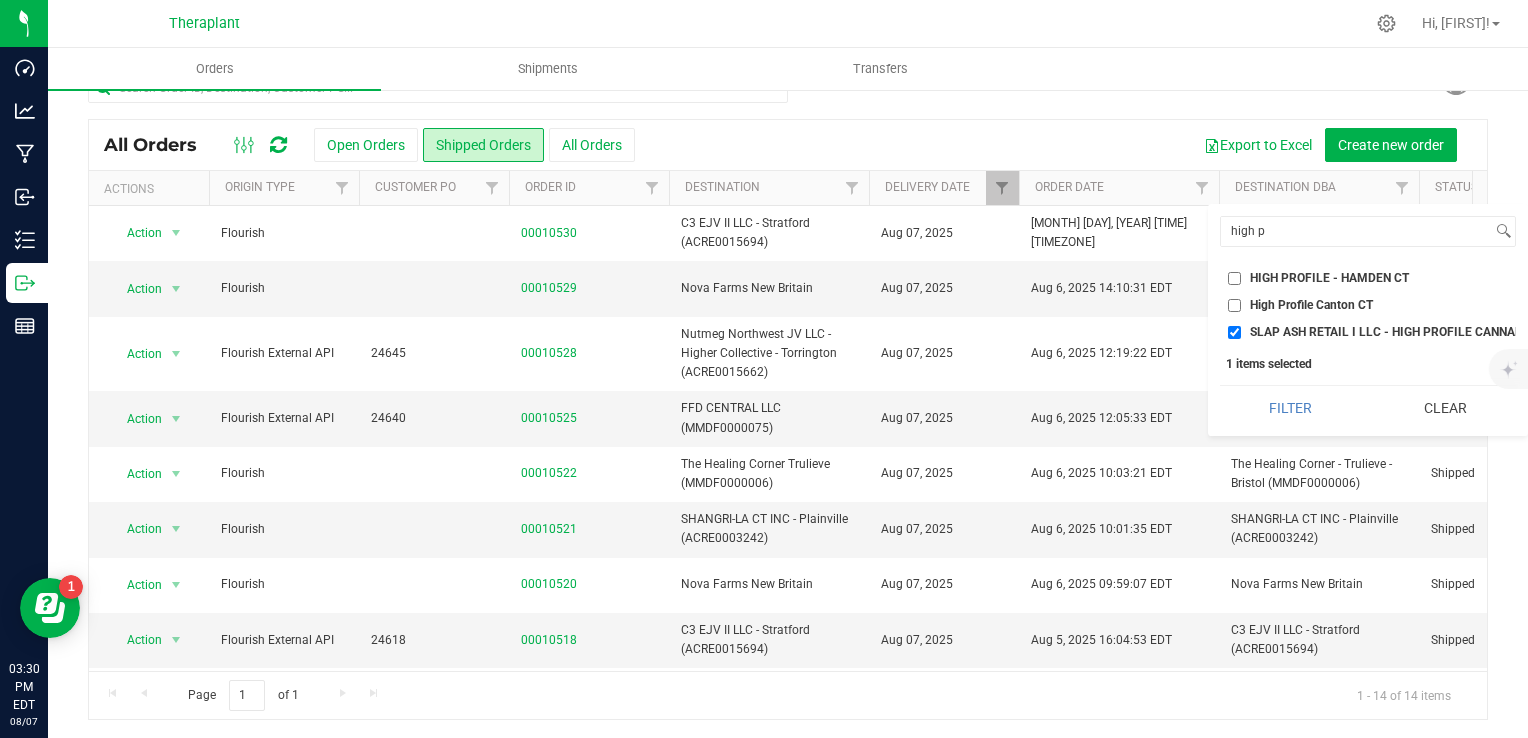 click on "High Profile Canton CT" at bounding box center [1234, 305] 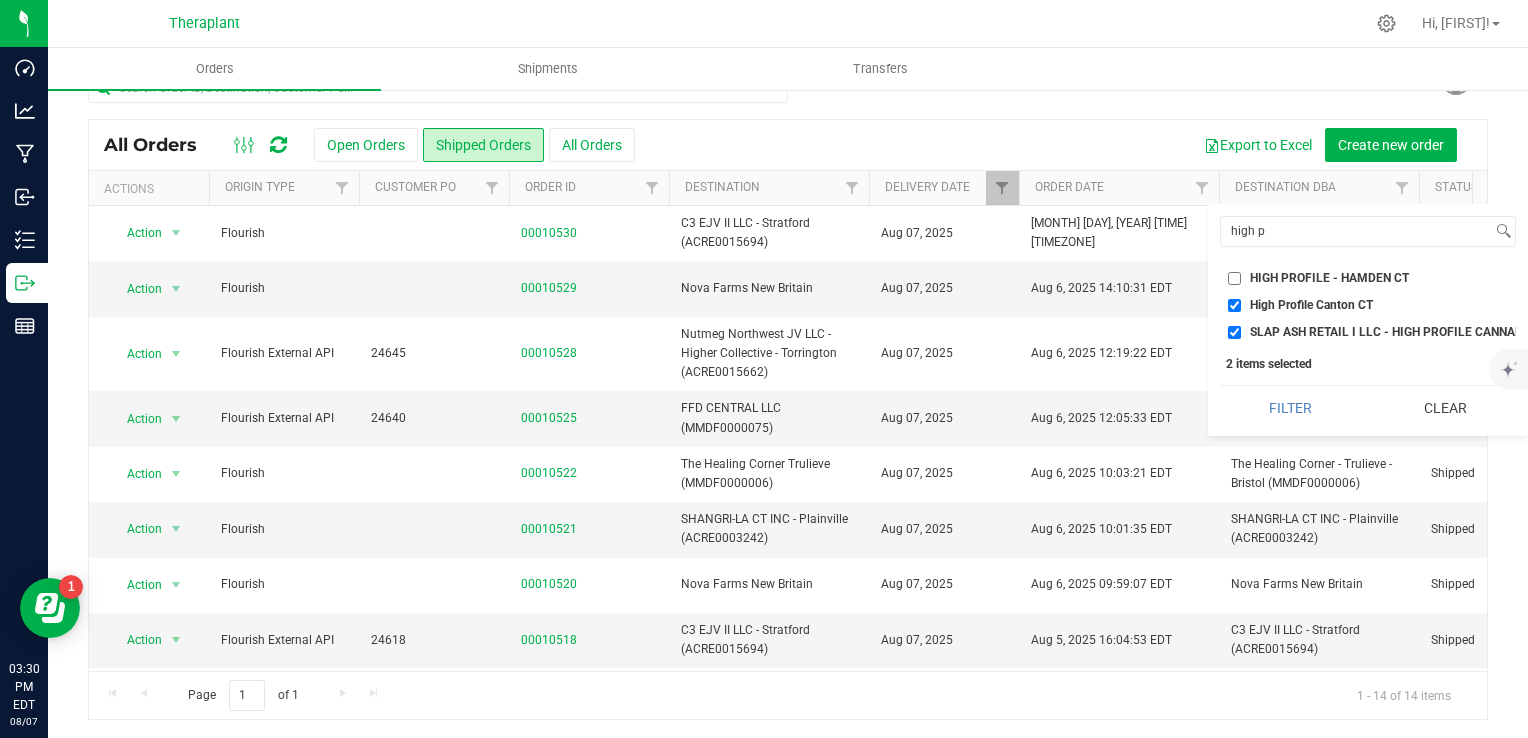 click on "High Profile Canton CT" at bounding box center (1311, 305) 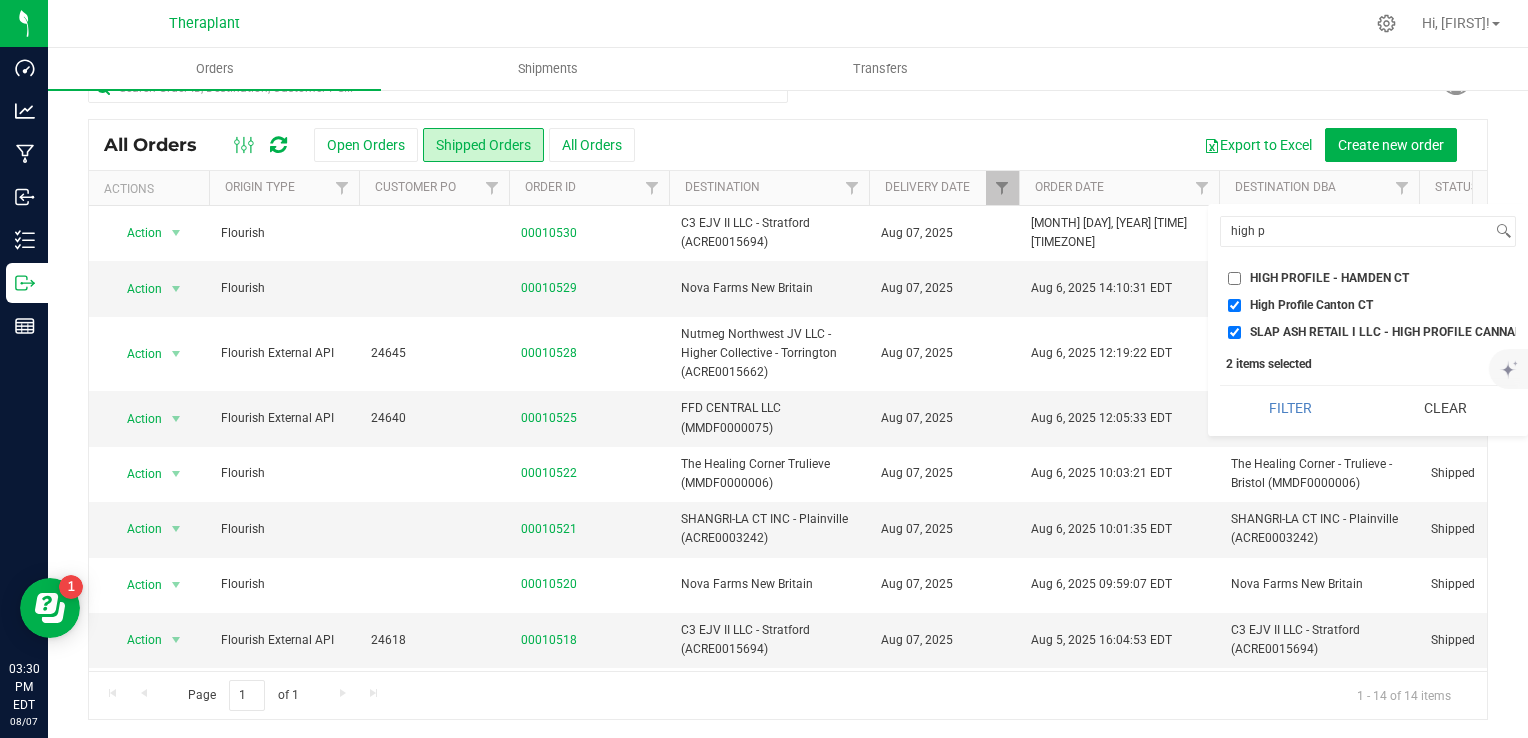 click on "High Profile Canton CT" at bounding box center (1234, 305) 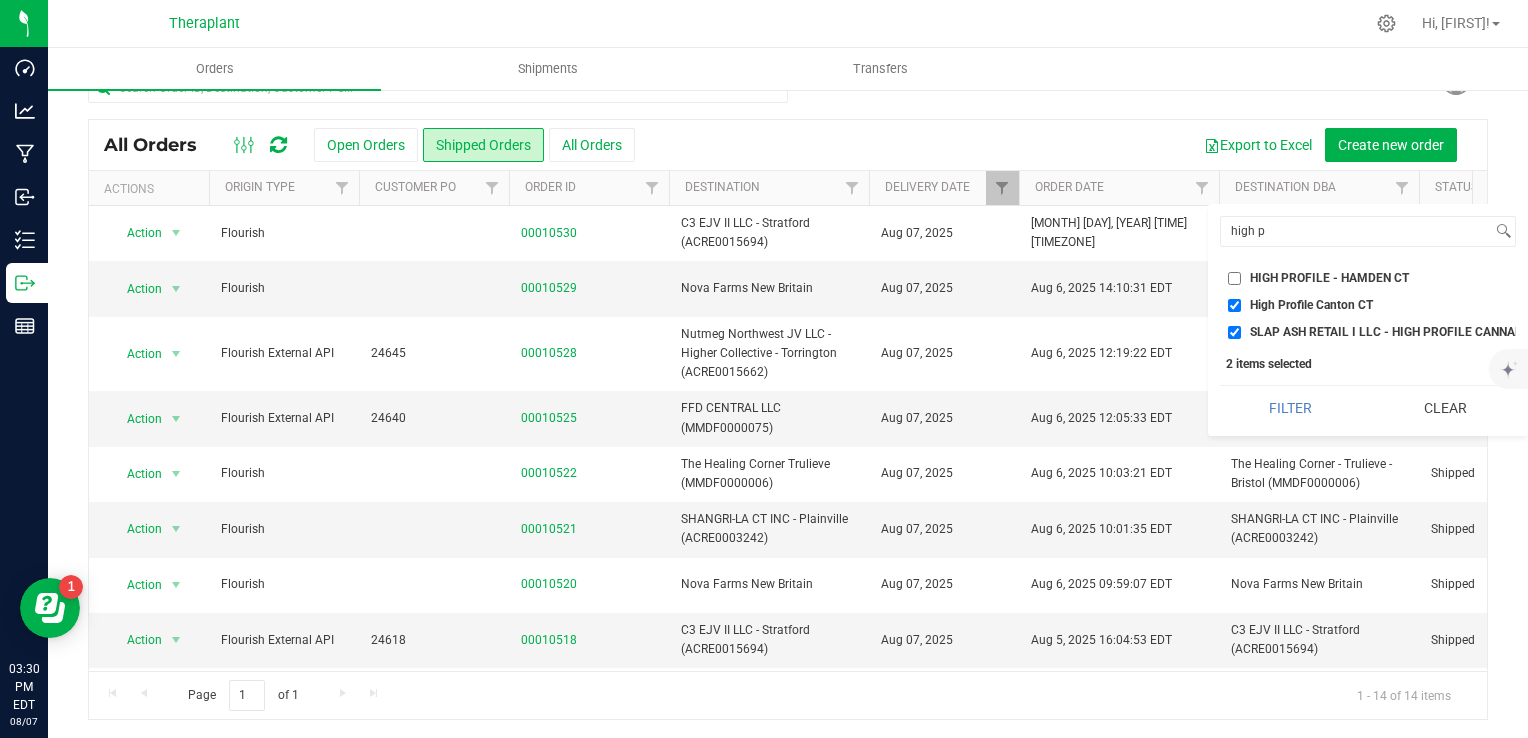 checkbox on "false" 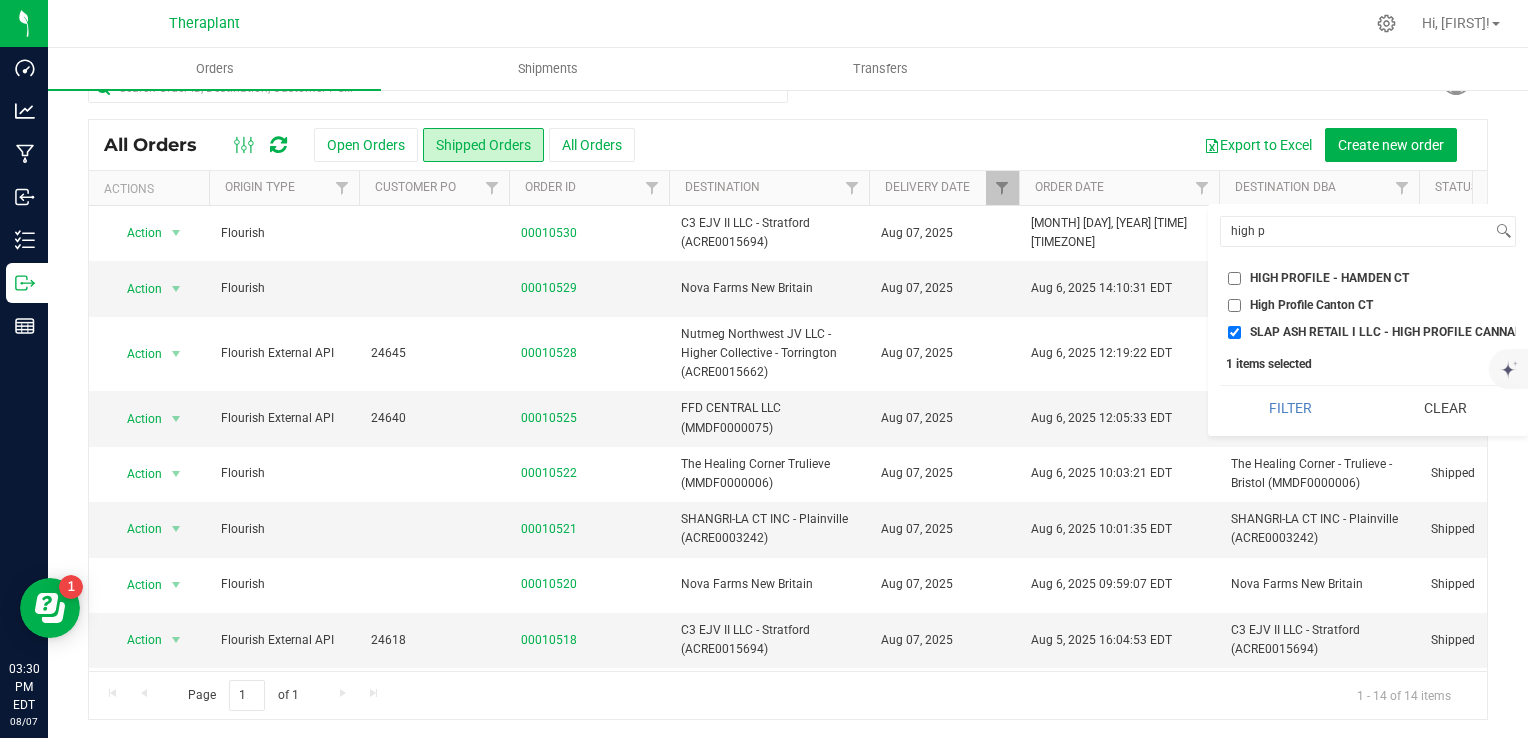 click on "SLAP ASH RETAIL I LLC - HIGH PROFILE CANNABIS SHOP - Hamden (ACRE0013138)" at bounding box center (1482, 332) 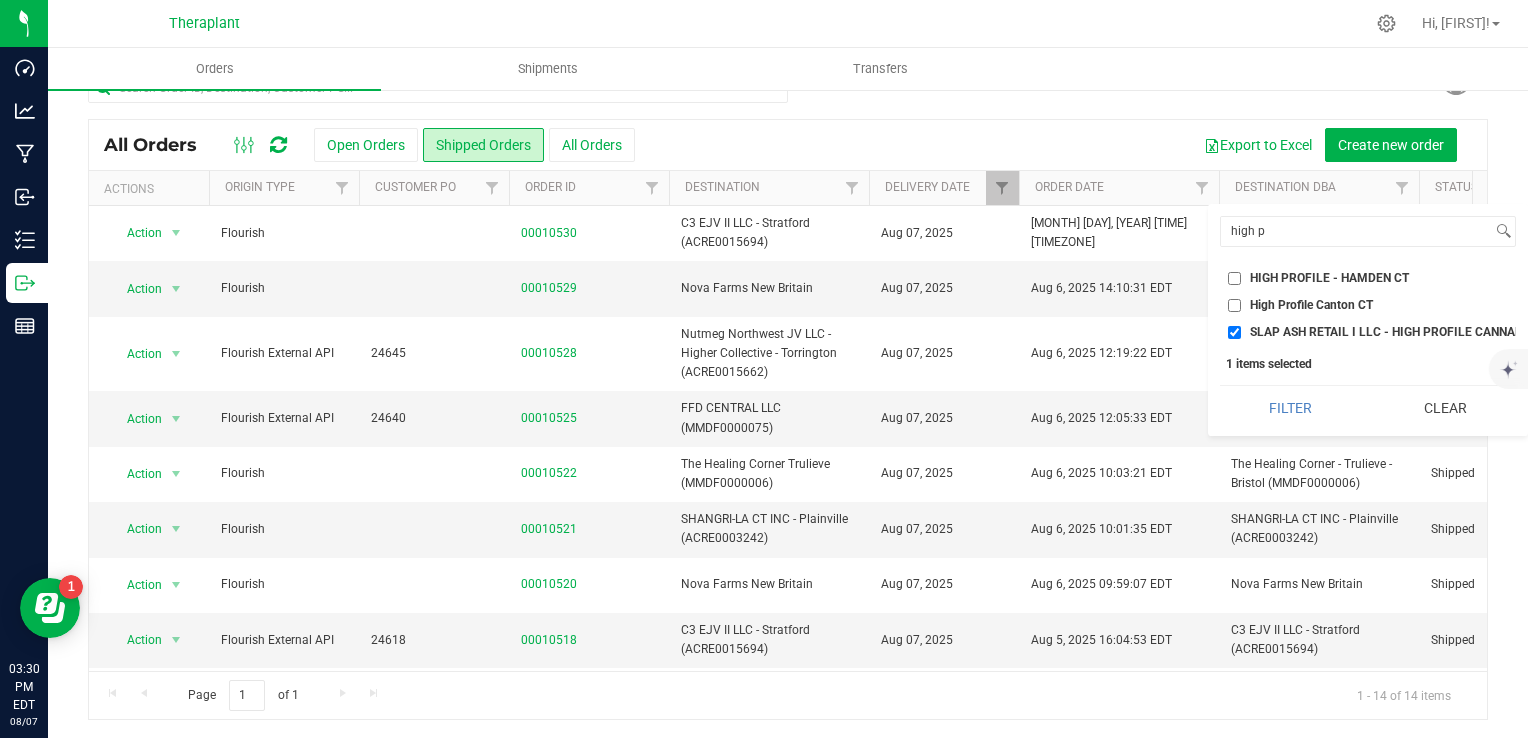 click on "SLAP ASH RETAIL I LLC - HIGH PROFILE CANNABIS SHOP - Hamden (ACRE0013138)" at bounding box center (1234, 332) 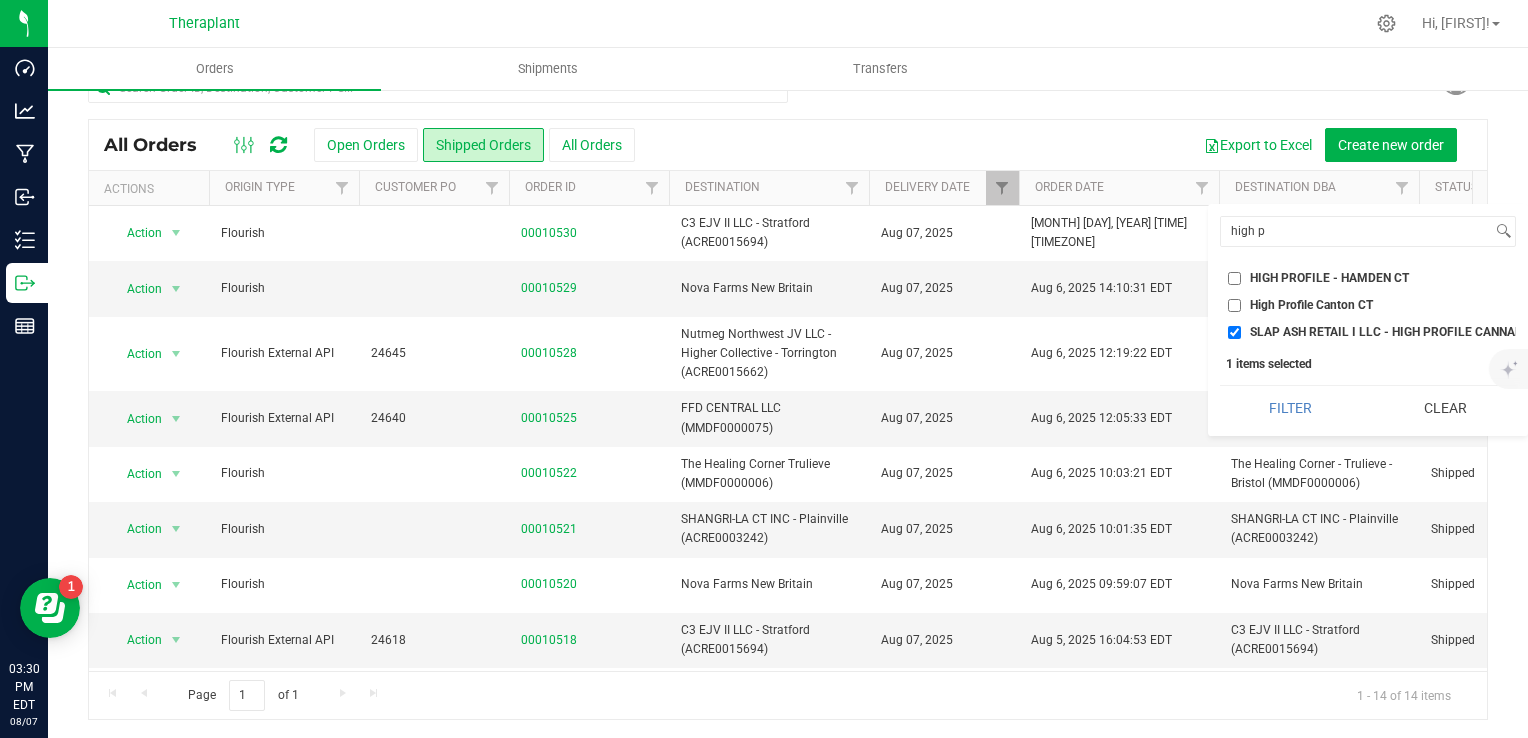 checkbox on "false" 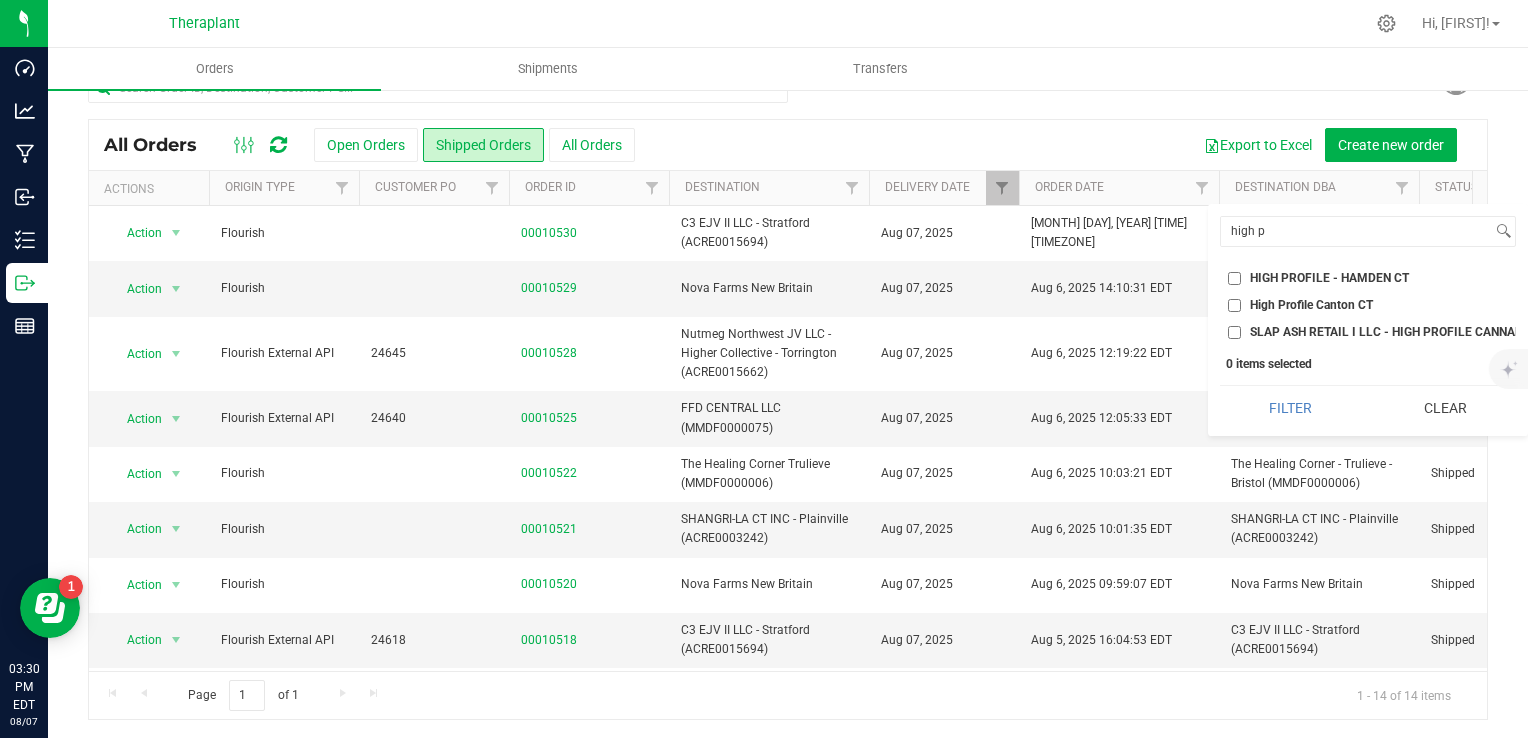 click on "HIGH PROFILE - HAMDEN CT" at bounding box center (1329, 278) 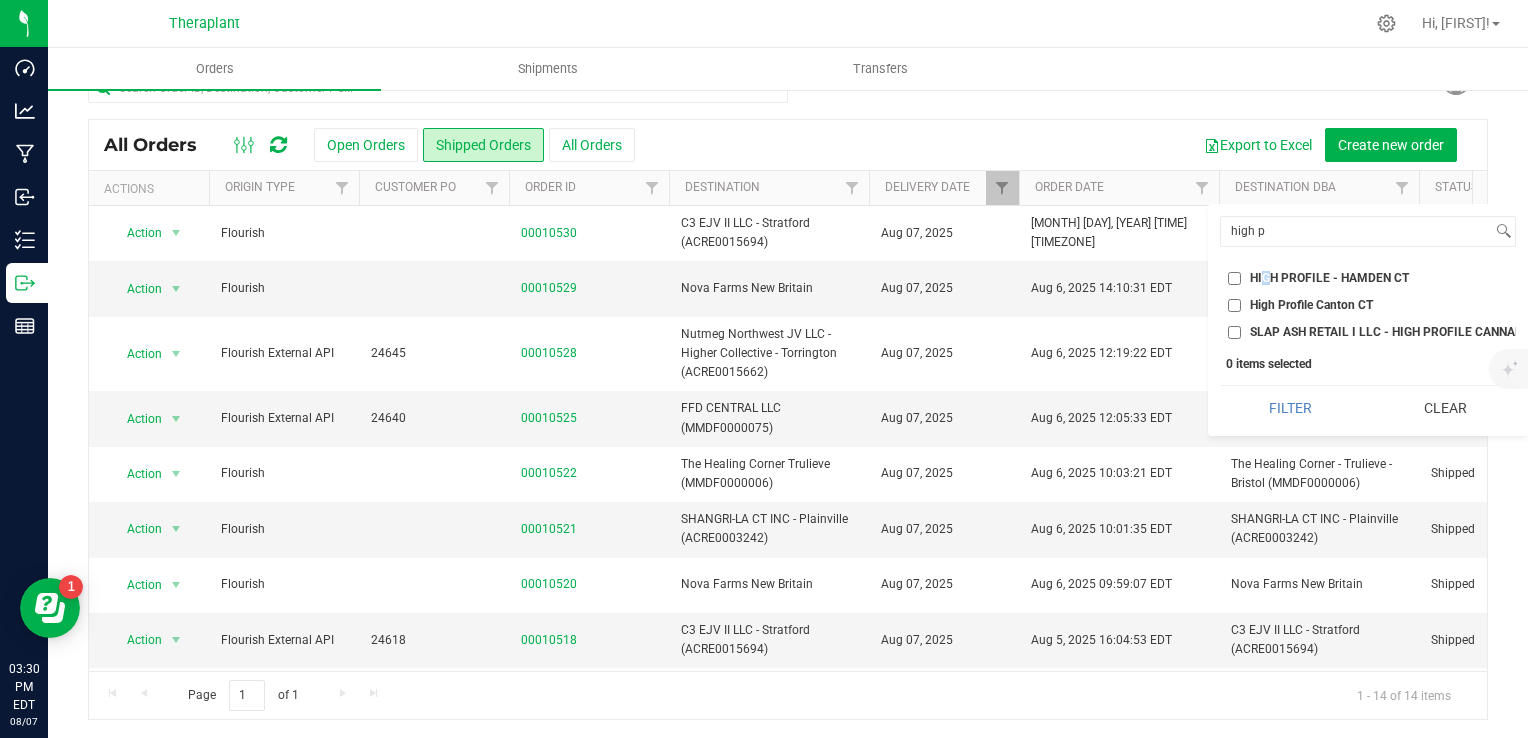 drag, startPoint x: 1325, startPoint y: 278, endPoint x: 1268, endPoint y: 266, distance: 58.249462 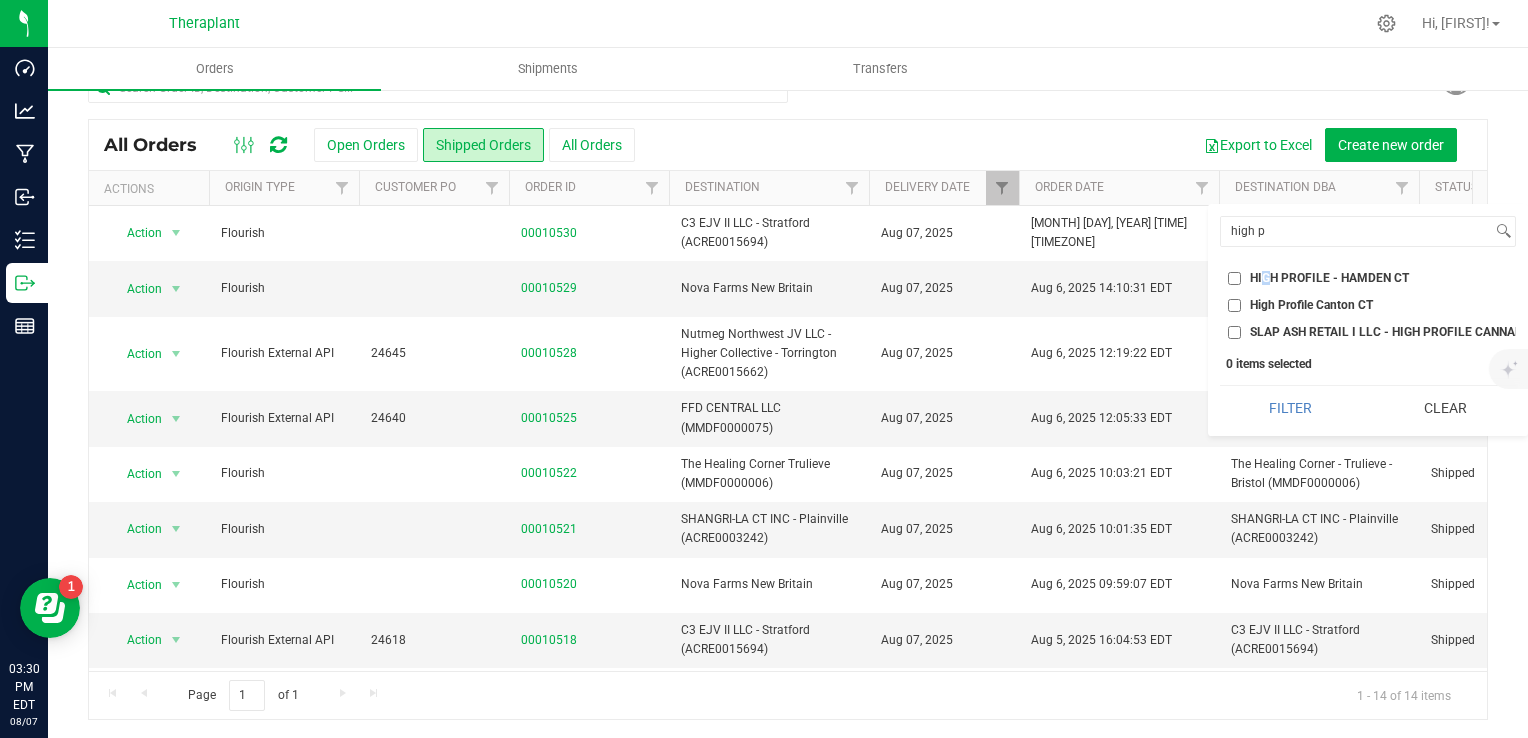 click on "Select All 56 Benton LLC - LUCKY BREAK CANNABIS - [CITY] (ACFB0000056) ACREAGE CONNECTICUT RETAIL JV LLC - LIT - [CITY] (ACRE0015697) ADVANCED GROW LABS LLC (MMPR0000001) AFFINITY HEALTH WELLNESS INC - Affinity - [CITY] (MMDF0000057) Analytics Labs CT LLC (ACTL0000005) Awssom Ayr Wellness BLUEPOINT WELLNESS OF CONNECTICUT - RISE - [CITY] (AMHF0008250) BLUEPOINT WELLNESS OF CONNECTICUT - RISE - [CITY] (MMDF0000002) BLUEPOINT WELLNESS OF WESTPORT LLC (MMDF0000029) BT Cultivation (CULT0001) BT Hybrid Retail (HYBRETL0001) BT Lab (BTQA0001) BUDR Danbury (ACRE0015644) Budr Holding 2 - BUDR - [CITY] (ACRE0015670) Budr Holding 3 LLC - BUDR - [CITY] (ACRE0015669) Budr Holding 6 LLC Budr Holding 6 LLC - BUDR - [CITY] (AMHF0008281) C-3 VENTURES - Still River Wellness - [CITY] (MMDF0000042) C3 EJV II LLC - [CITY] (ACRE0015694) CARING NATURE LLC - Zen Leaf - [CITY] (MMDF0000007) CHILLAX LLC - The Liv - [CITY] (AMHF0002942) CHILLAX LLC - The Liv - [CITY] (ACRE0004289) Shangri-La" at bounding box center [1368, 320] 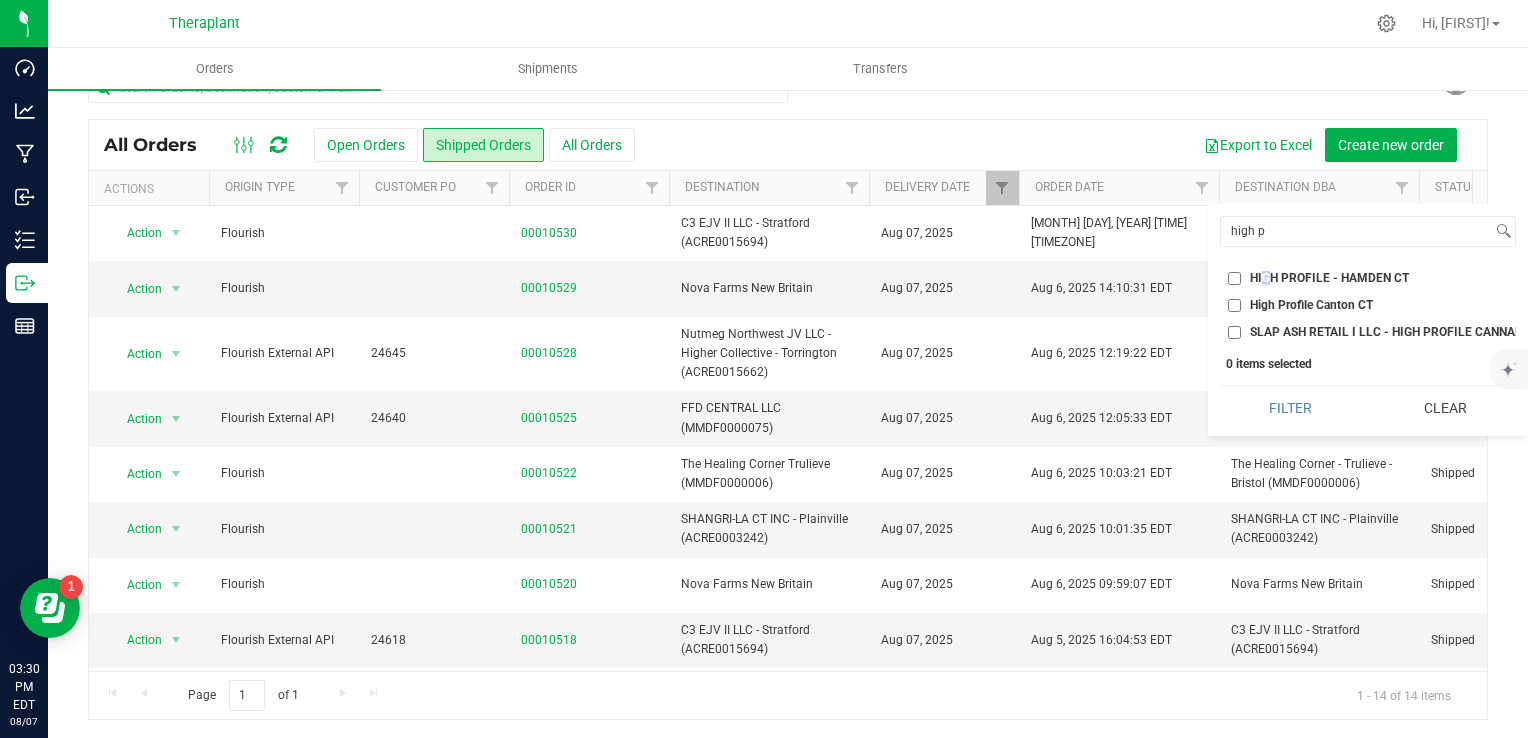 click on "HIGH PROFILE - HAMDEN CT" at bounding box center (1329, 278) 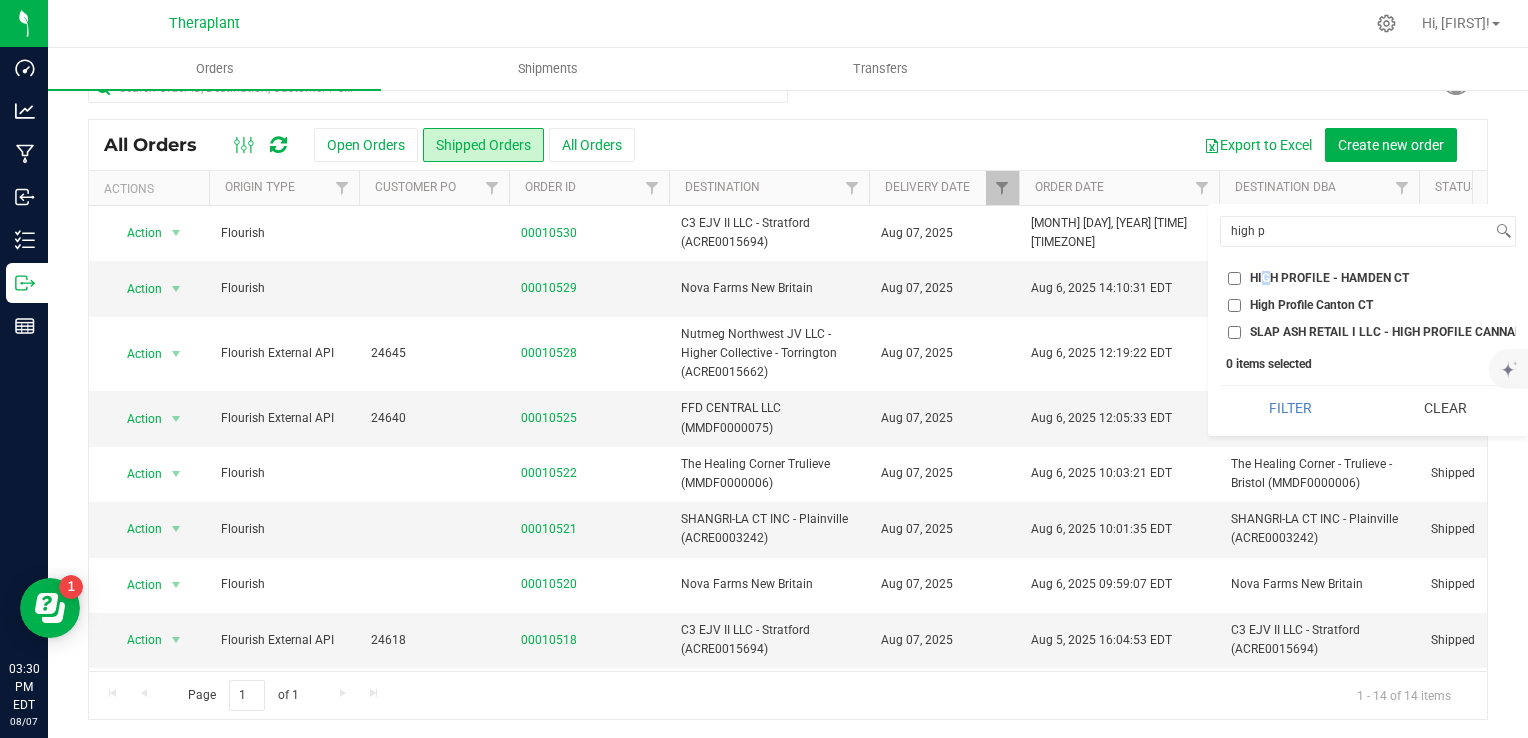 click on "HIGH PROFILE - HAMDEN CT" at bounding box center [1234, 278] 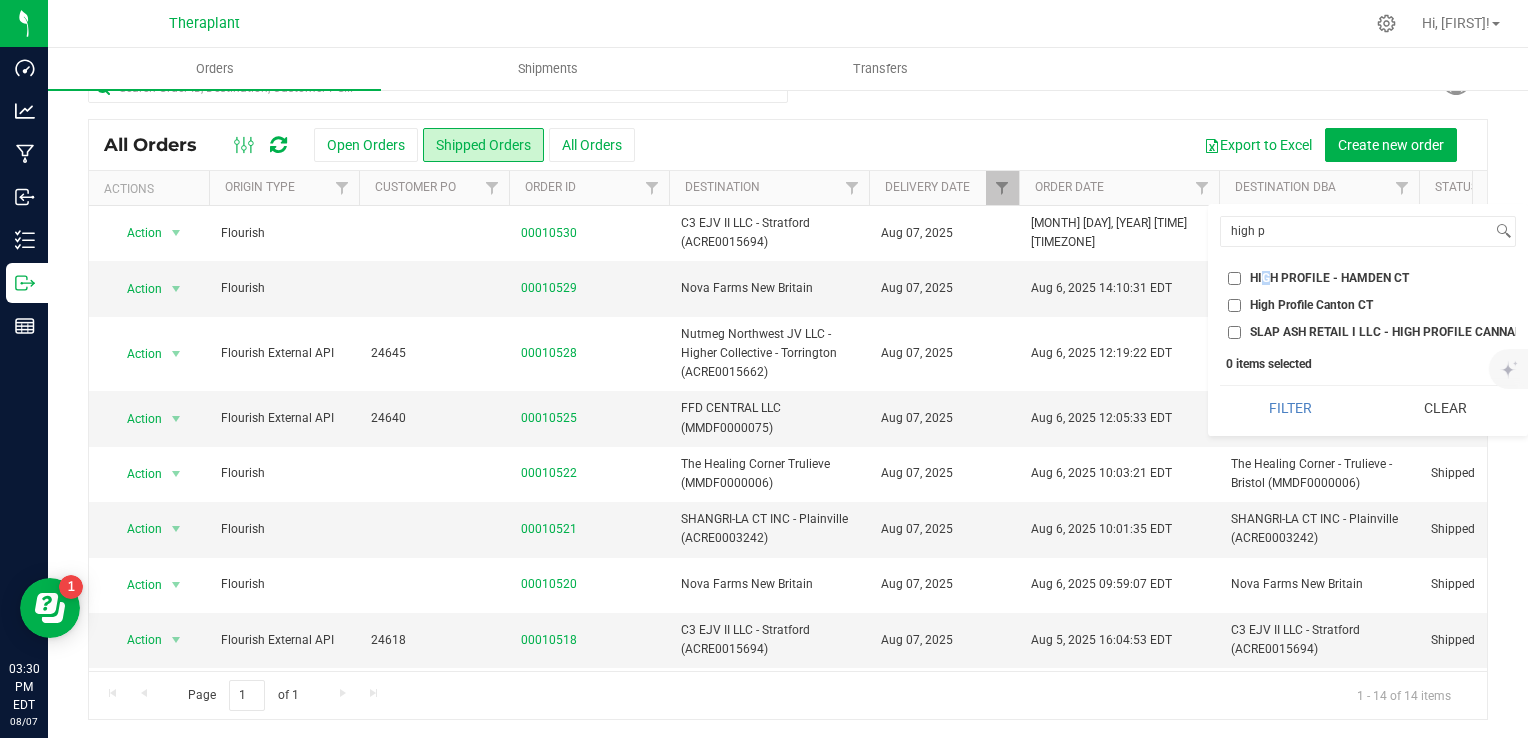 checkbox on "true" 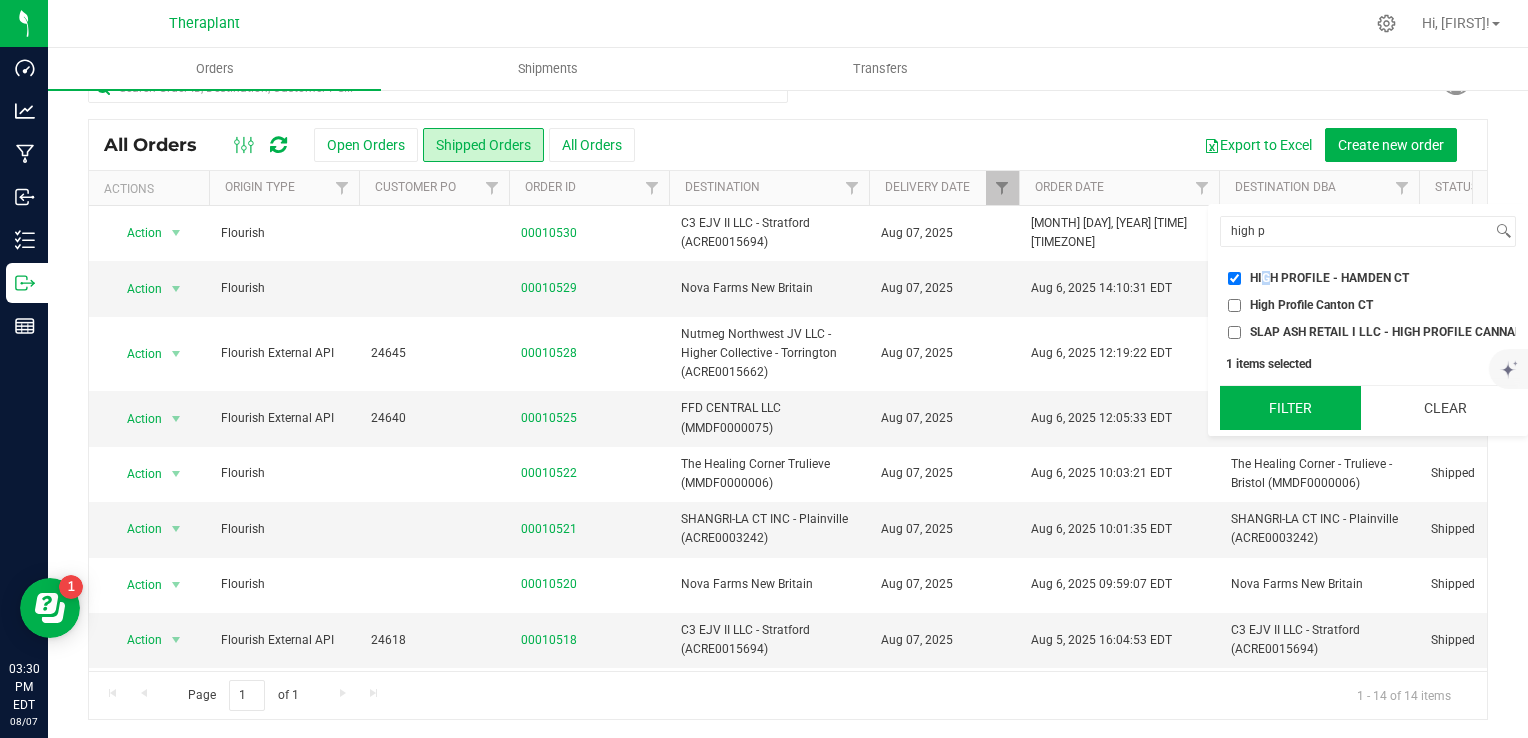 click on "Filter" at bounding box center [1290, 408] 